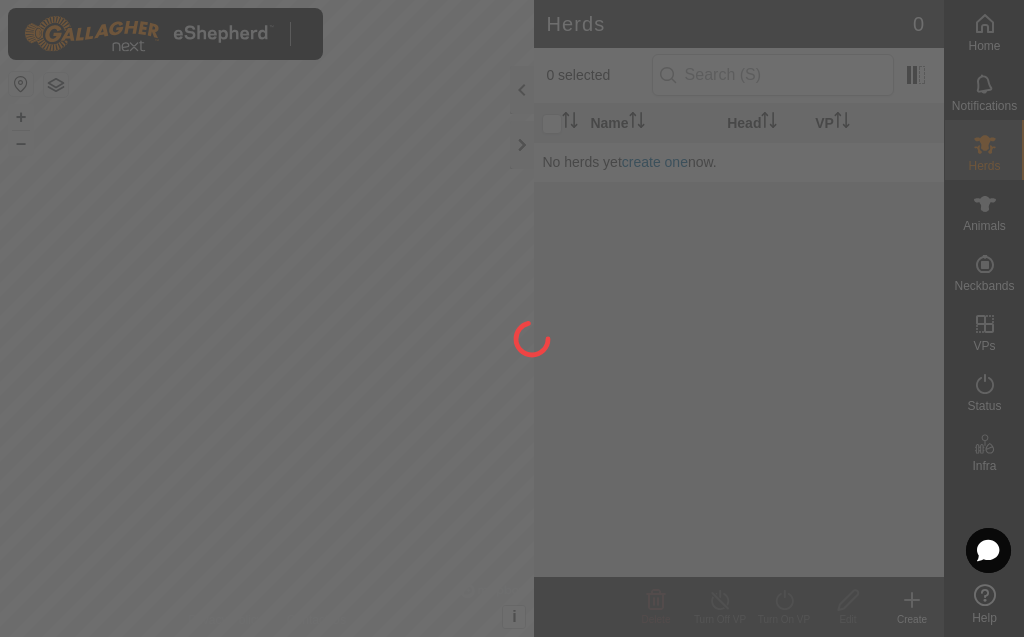 scroll, scrollTop: 0, scrollLeft: 0, axis: both 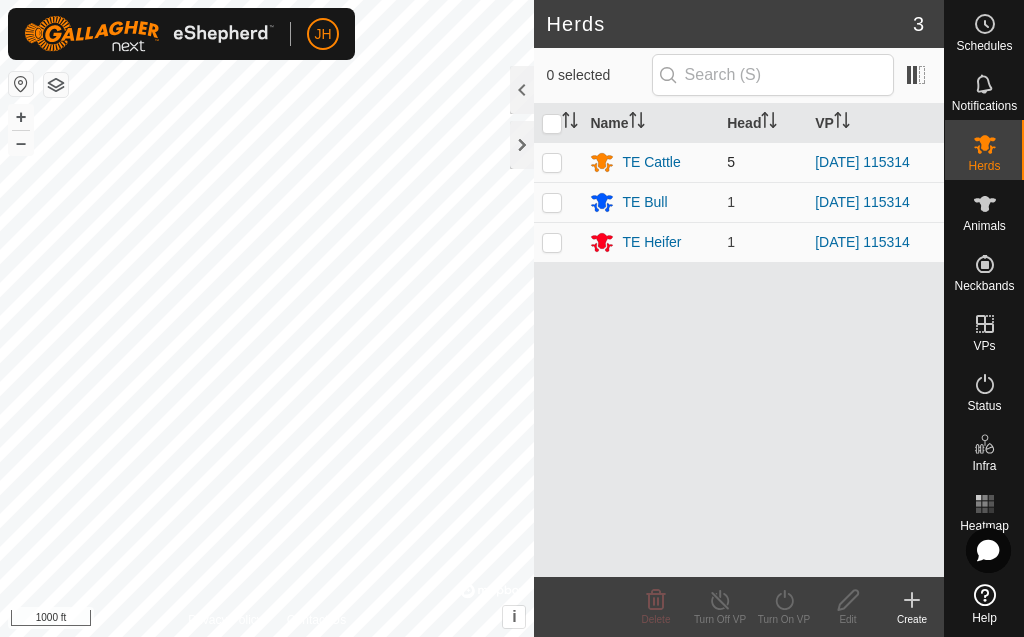 click at bounding box center [552, 162] 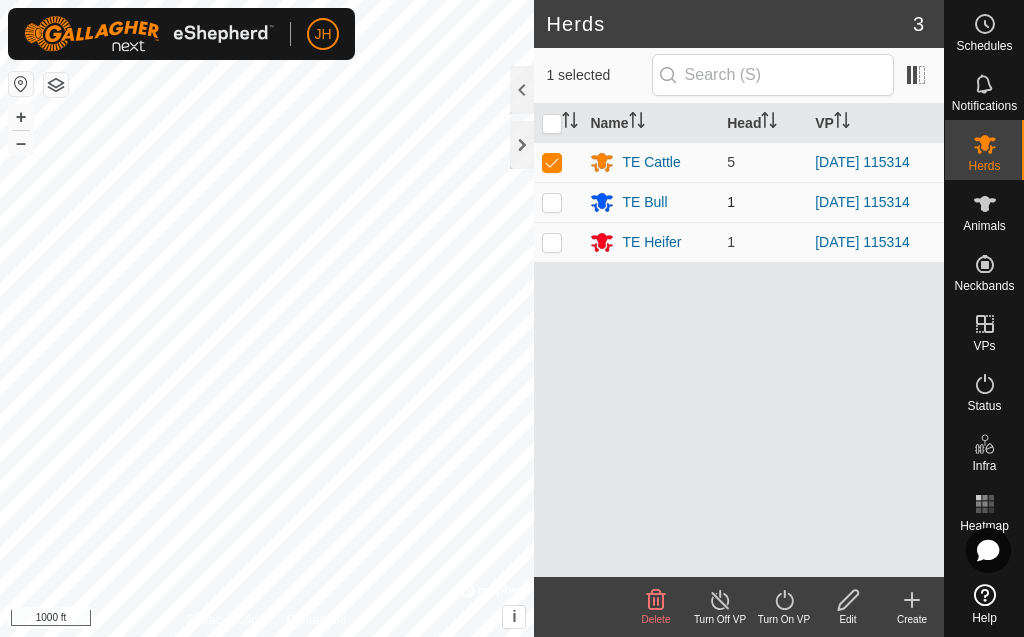 click at bounding box center (552, 202) 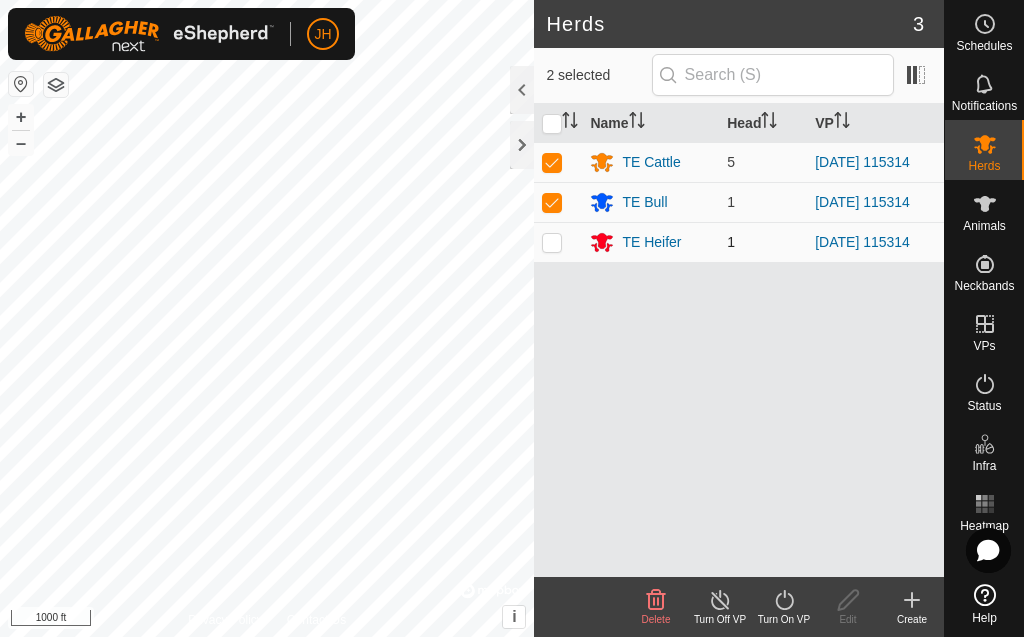 click at bounding box center (552, 242) 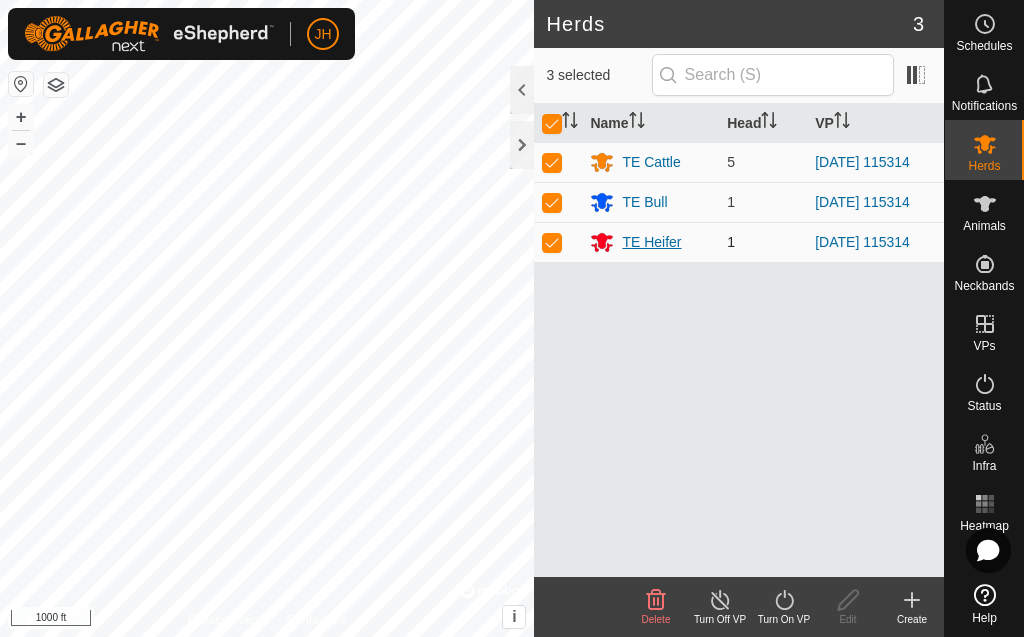 click on "TE Heifer" at bounding box center (651, 242) 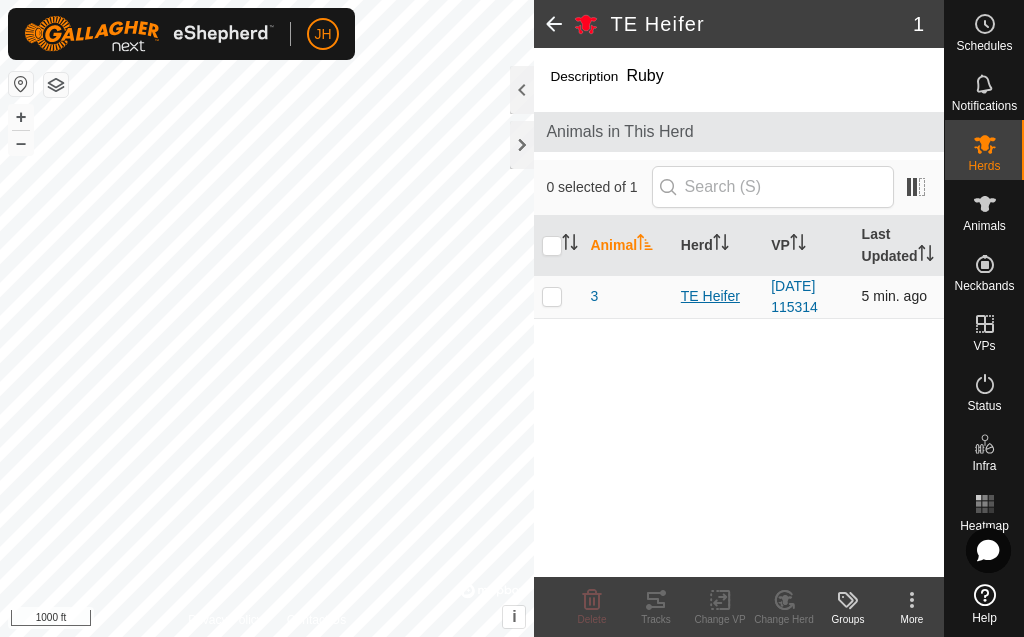 click on "TE Heifer" at bounding box center [718, 296] 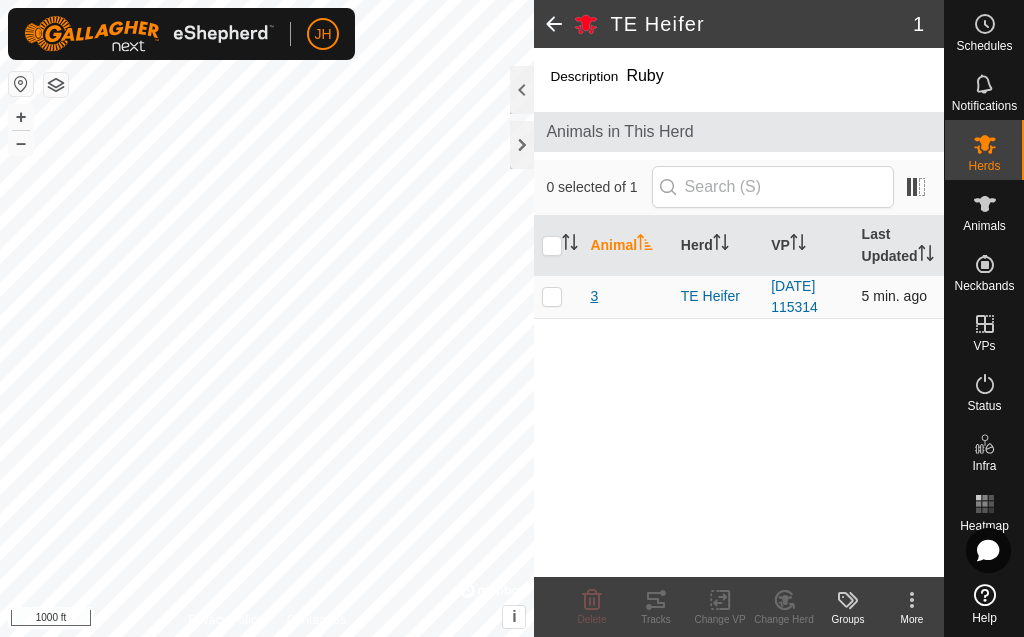 click on "3" at bounding box center (594, 296) 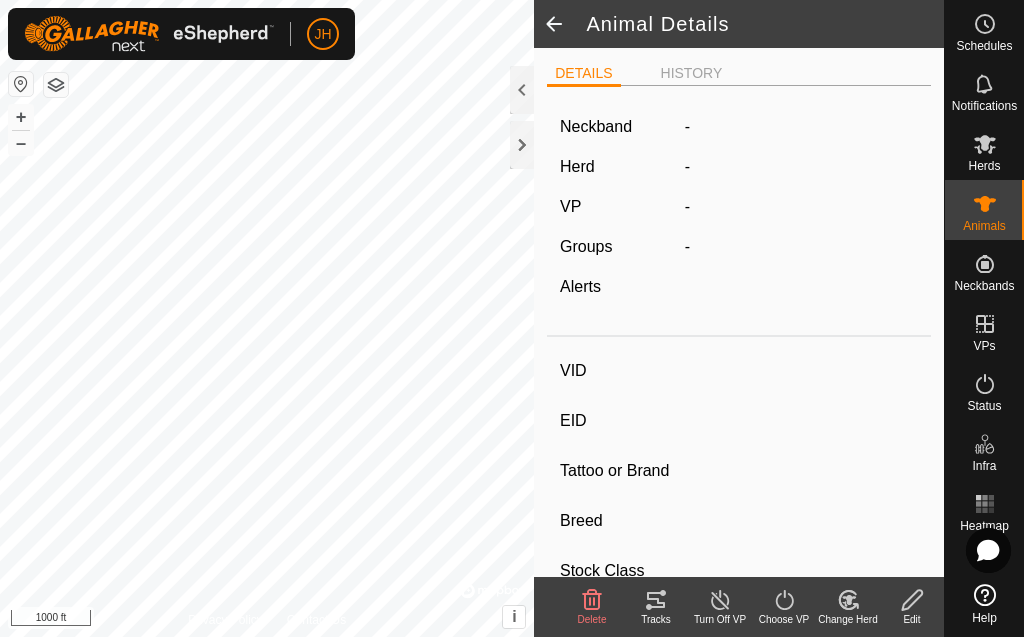 type on "3" 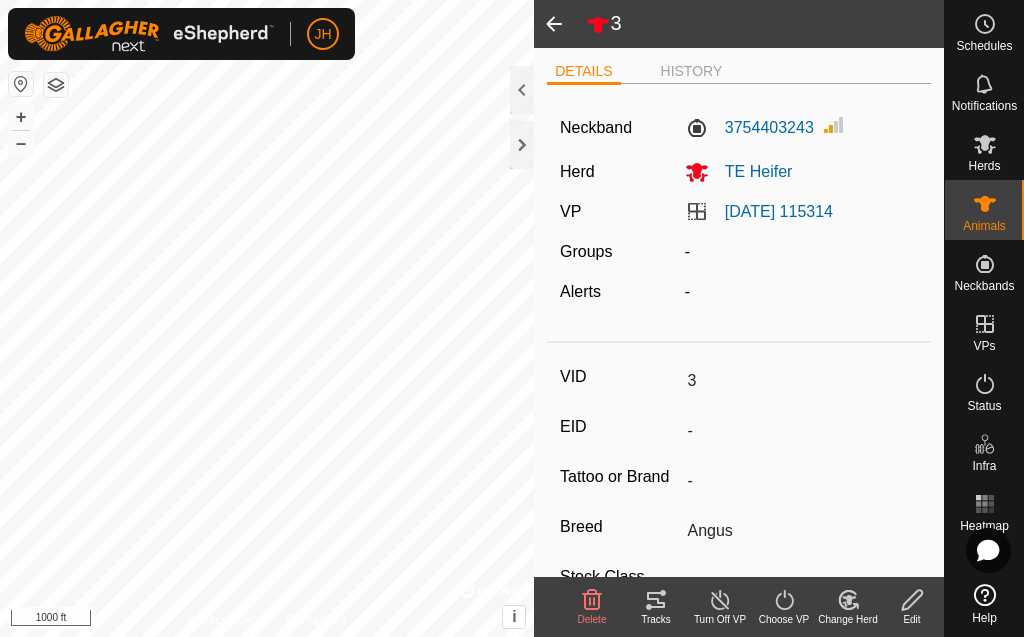 scroll, scrollTop: 0, scrollLeft: 0, axis: both 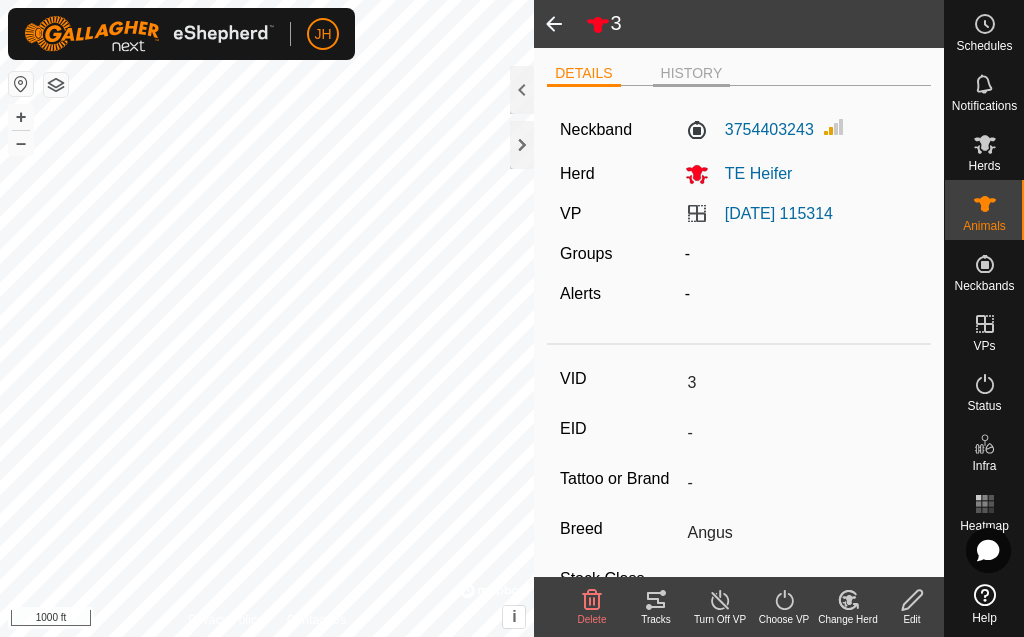 click on "HISTORY" 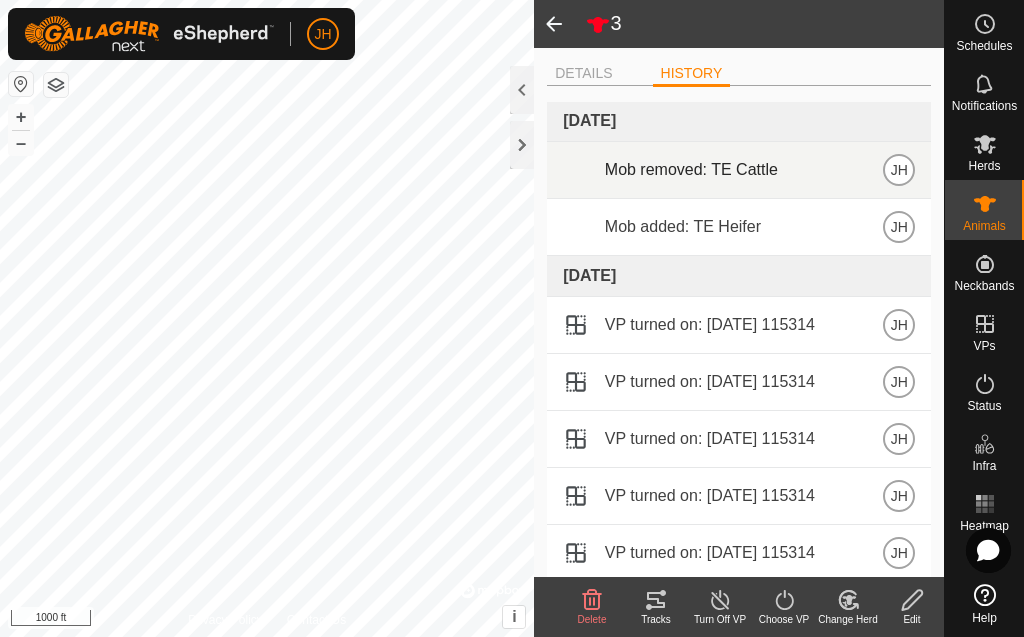 scroll, scrollTop: 0, scrollLeft: 0, axis: both 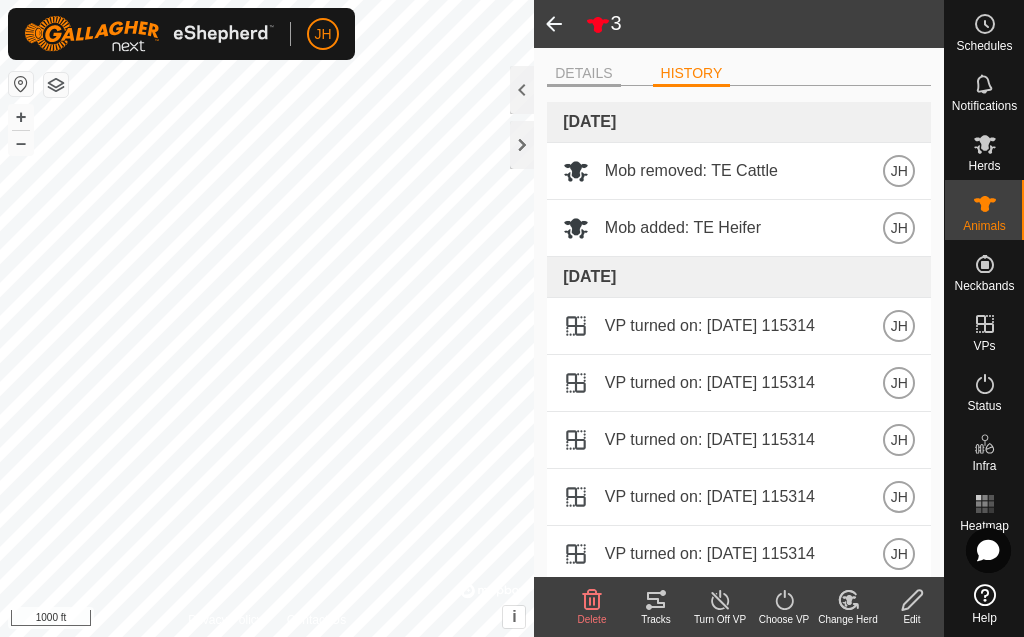 click on "DETAILS" 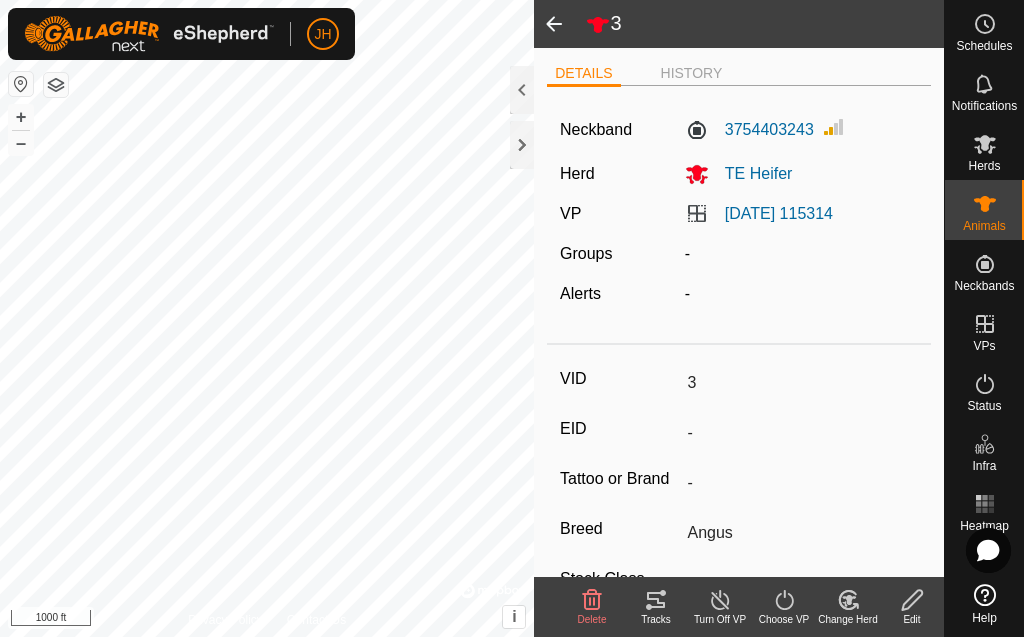 click 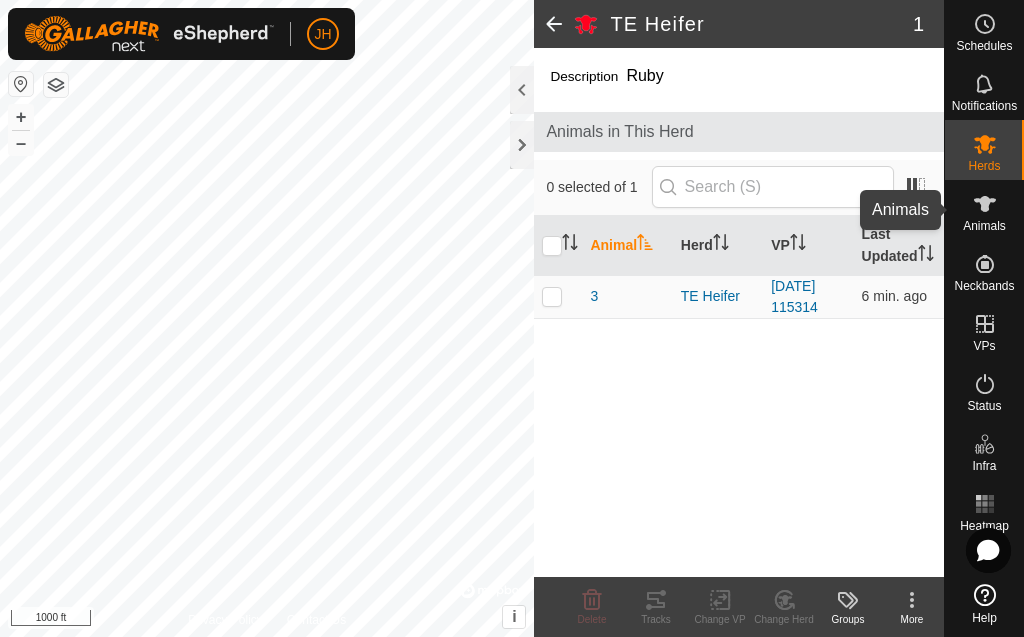 click 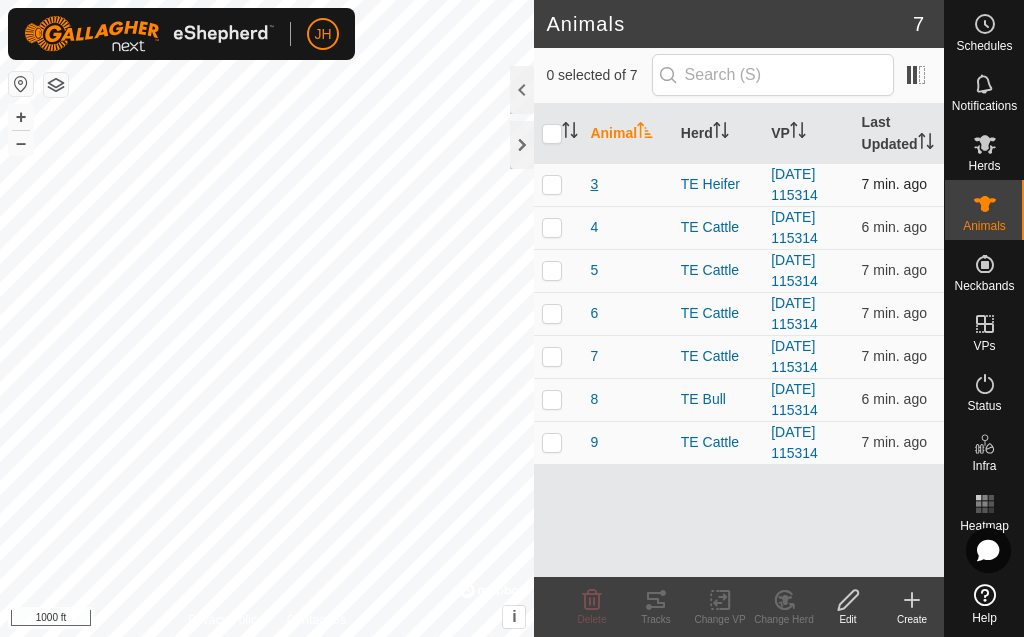 click on "3" at bounding box center (594, 184) 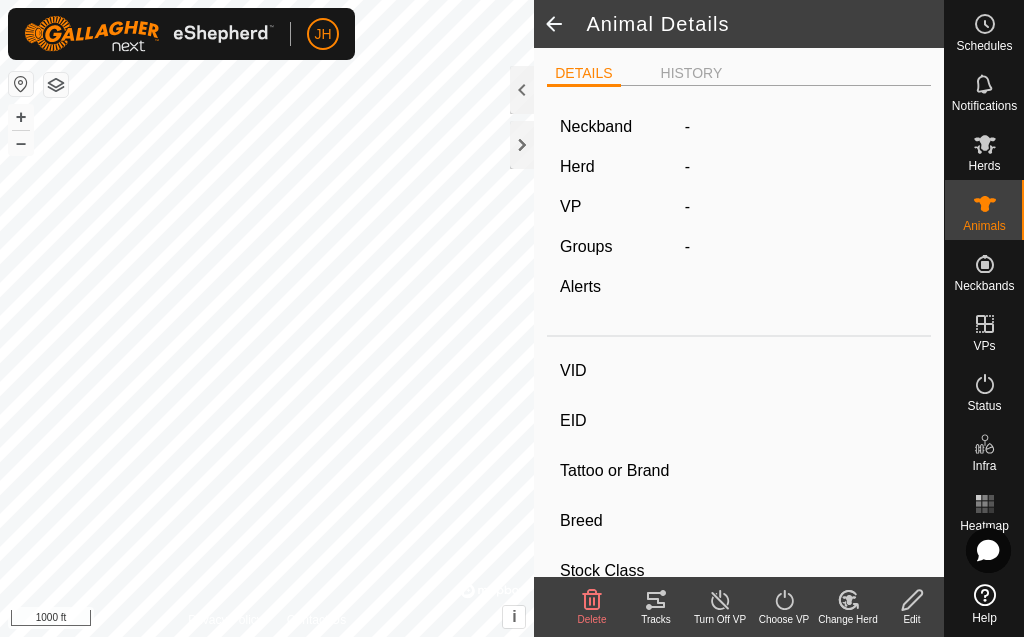 type on "3" 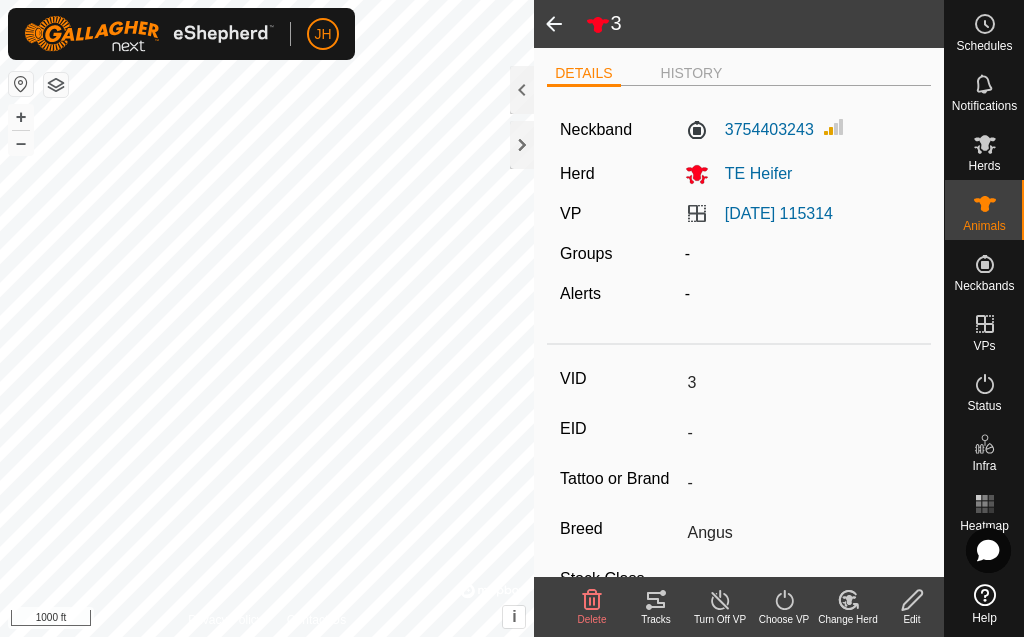 click 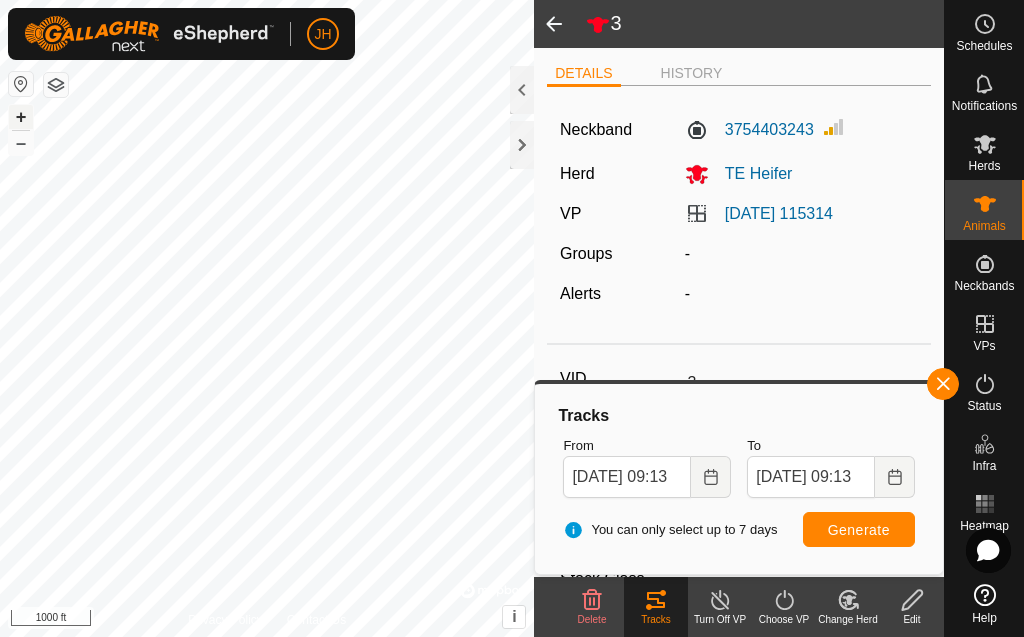 click on "+" at bounding box center (21, 117) 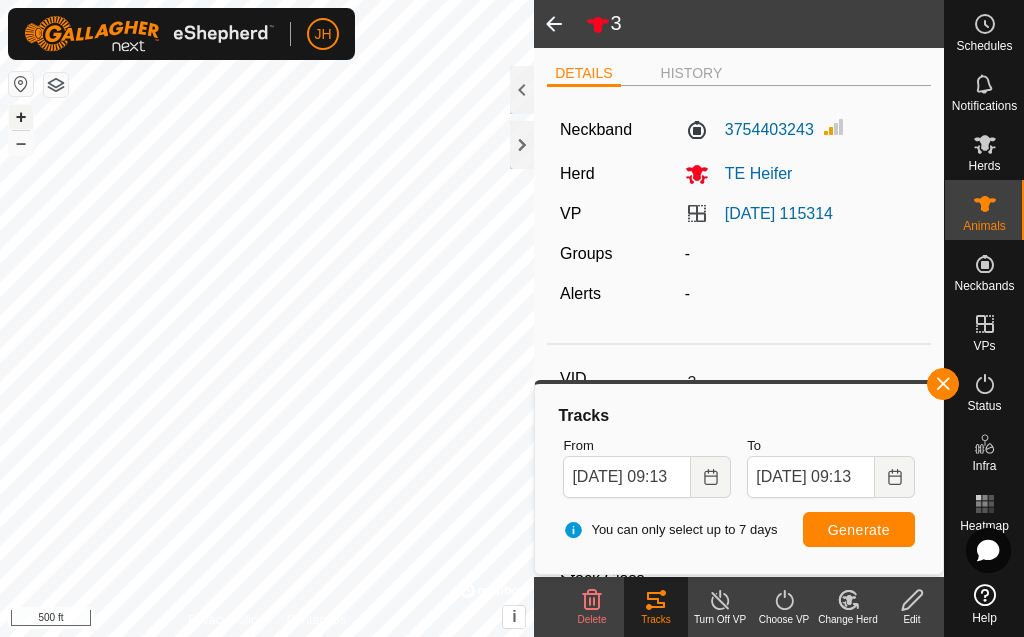 click on "+" at bounding box center (21, 117) 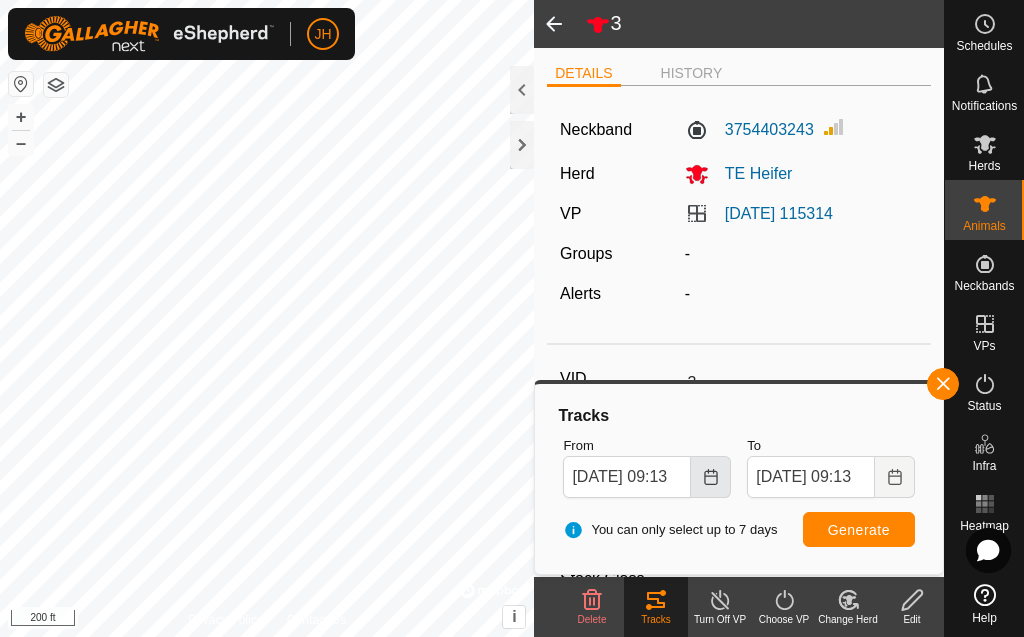 click 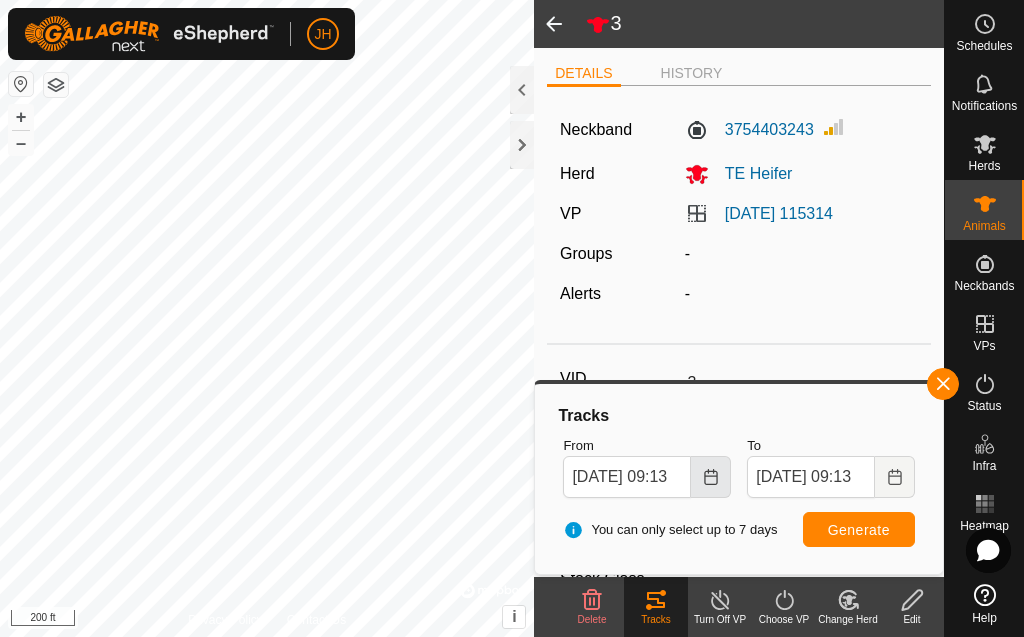 click 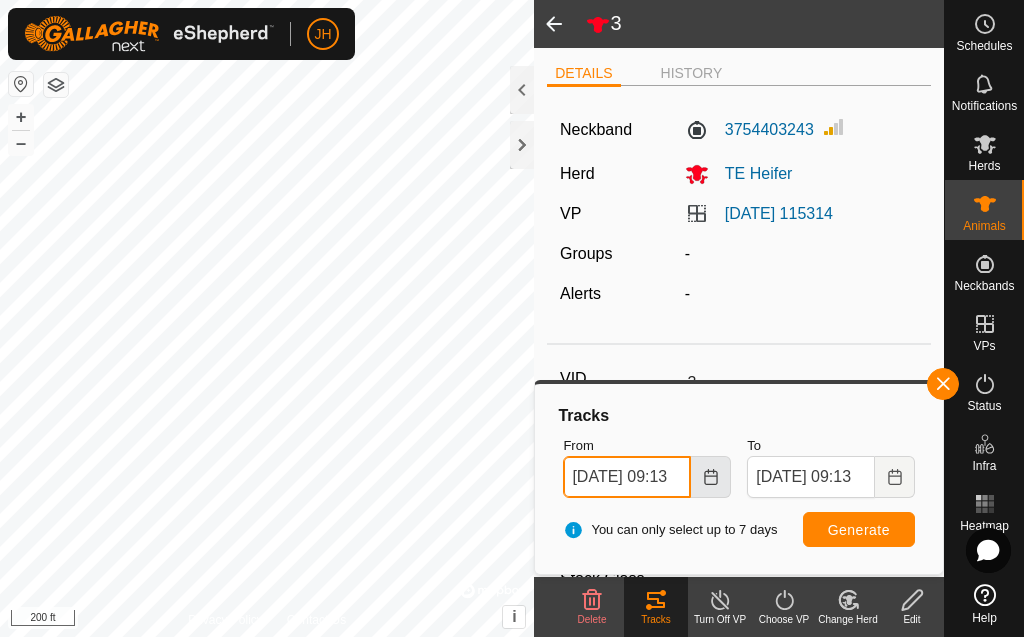 scroll, scrollTop: 0, scrollLeft: 22, axis: horizontal 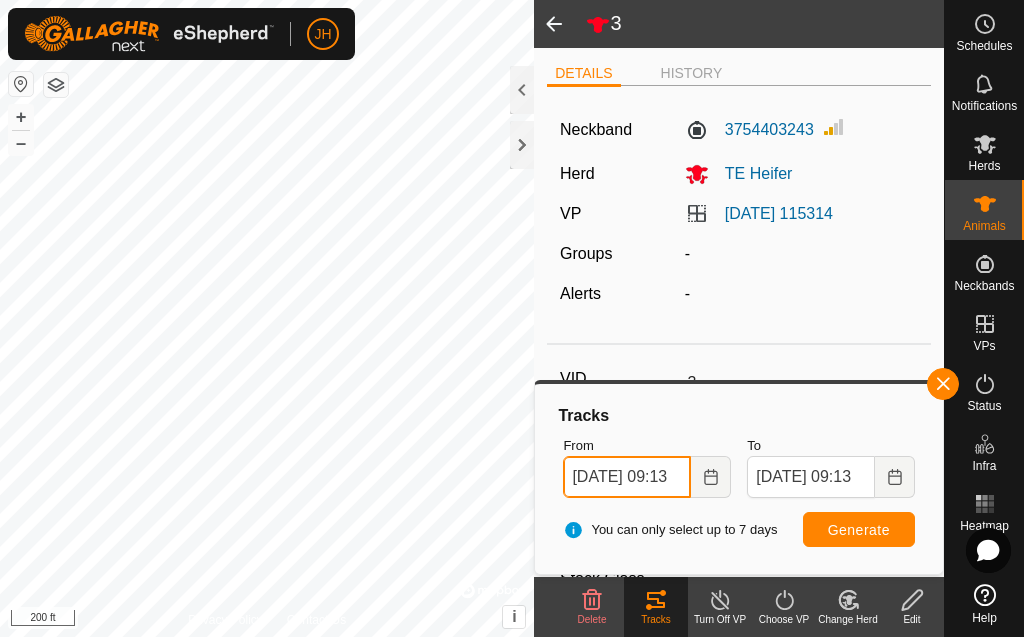 click on "[DATE] 09:13" at bounding box center (627, 477) 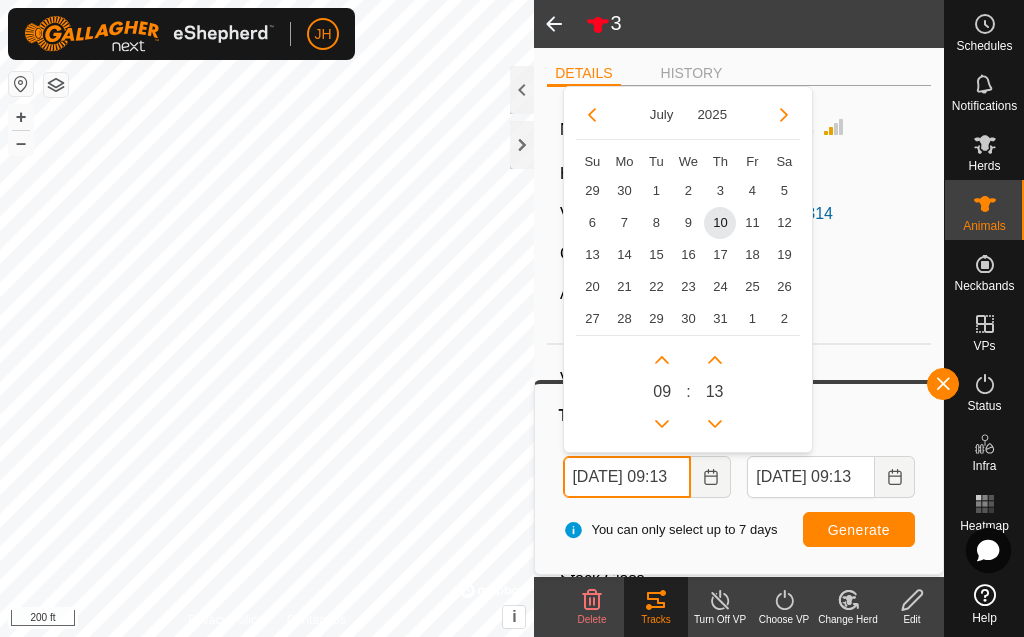 scroll, scrollTop: 0, scrollLeft: 13, axis: horizontal 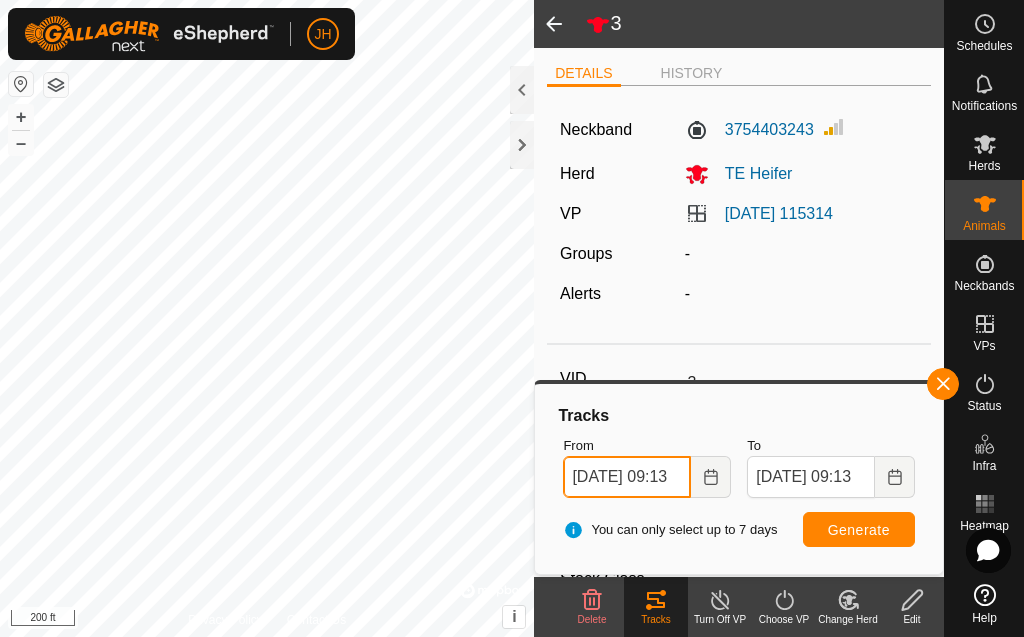 type on "[DATE] 09:13" 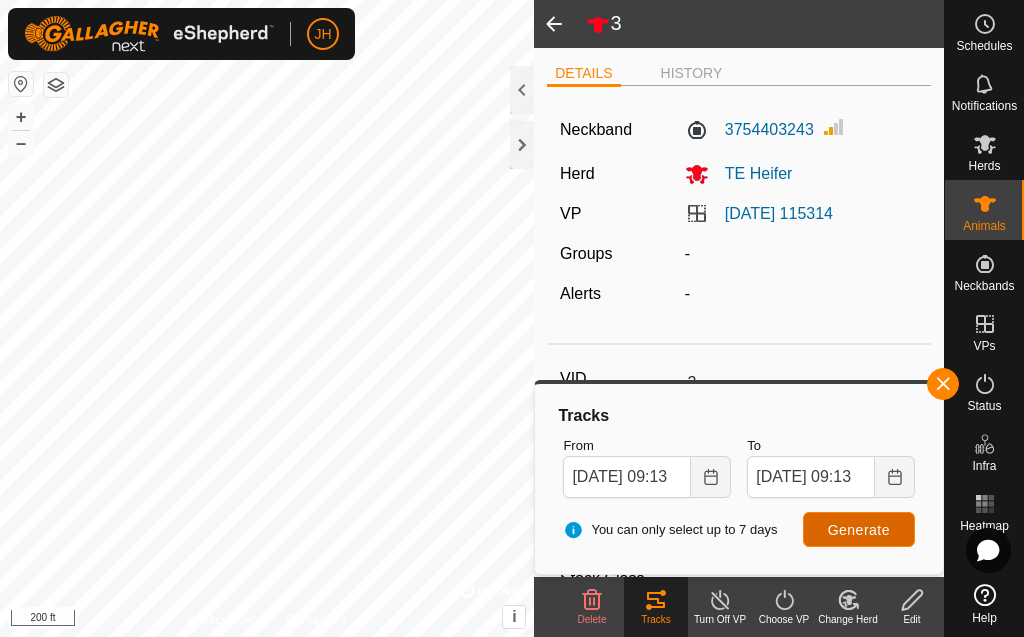 click on "Generate" at bounding box center (859, 530) 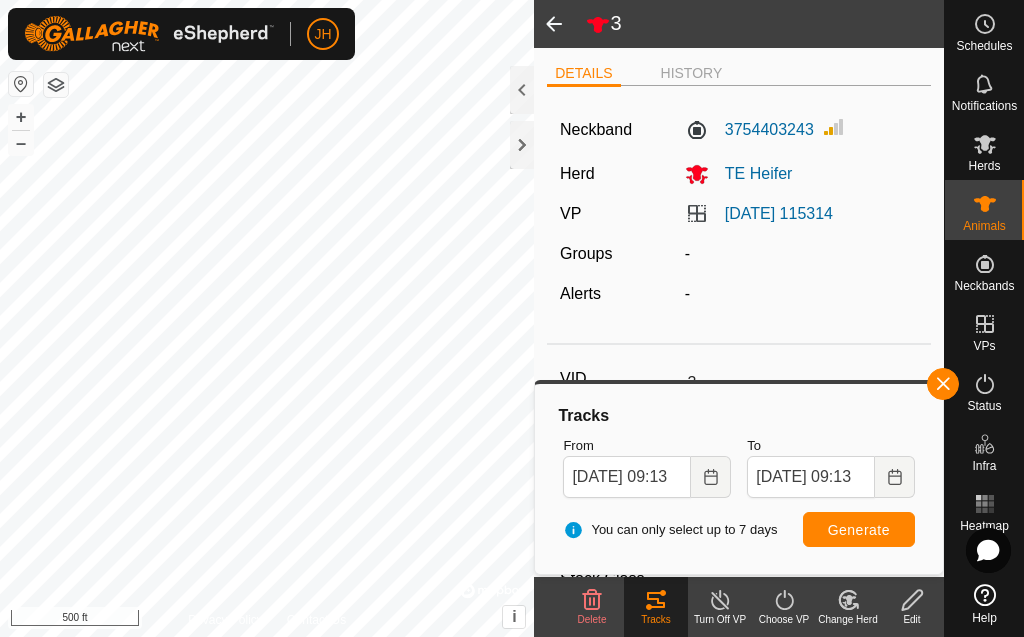 click 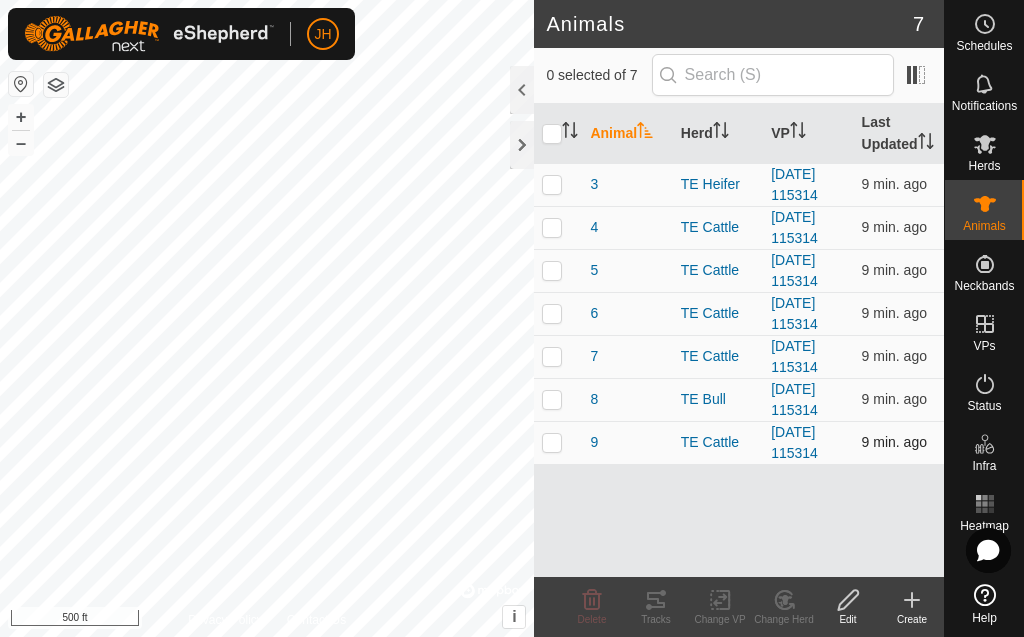 click at bounding box center (552, 442) 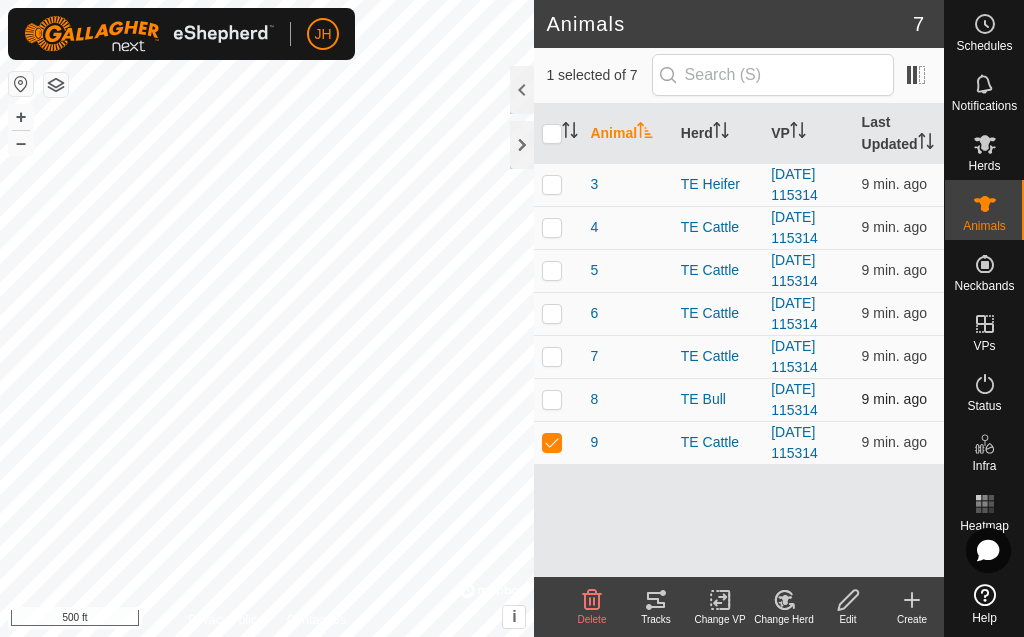 click at bounding box center (552, 399) 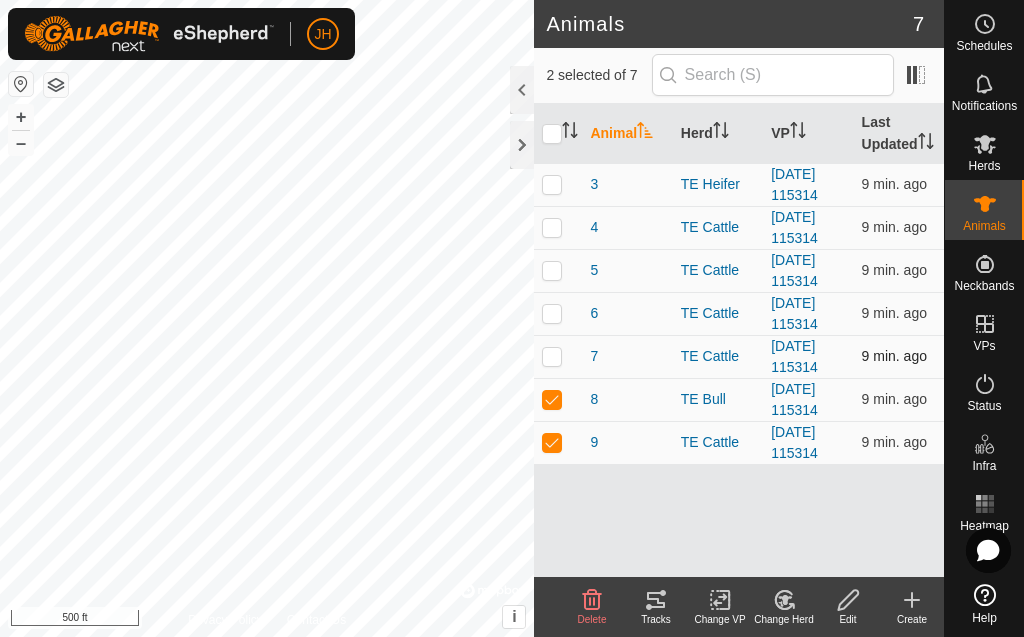 click at bounding box center [552, 356] 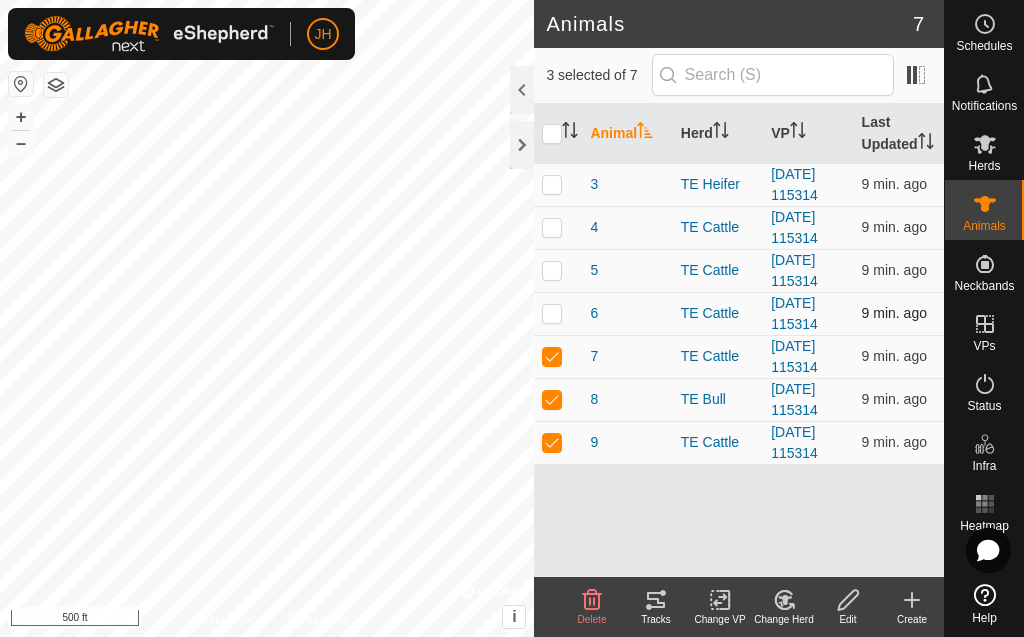 click at bounding box center [552, 313] 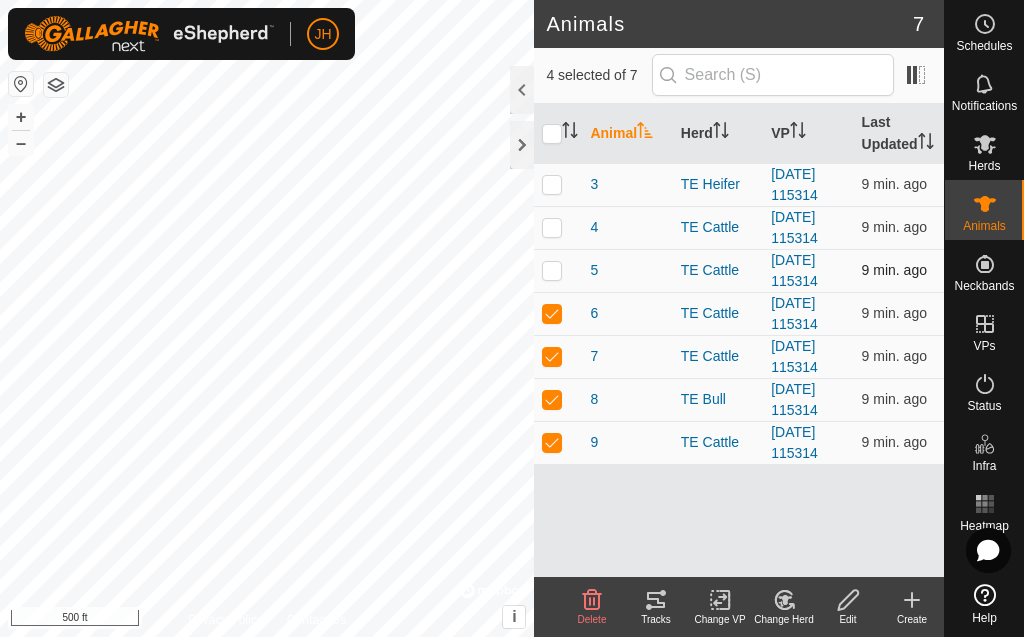 click at bounding box center [552, 270] 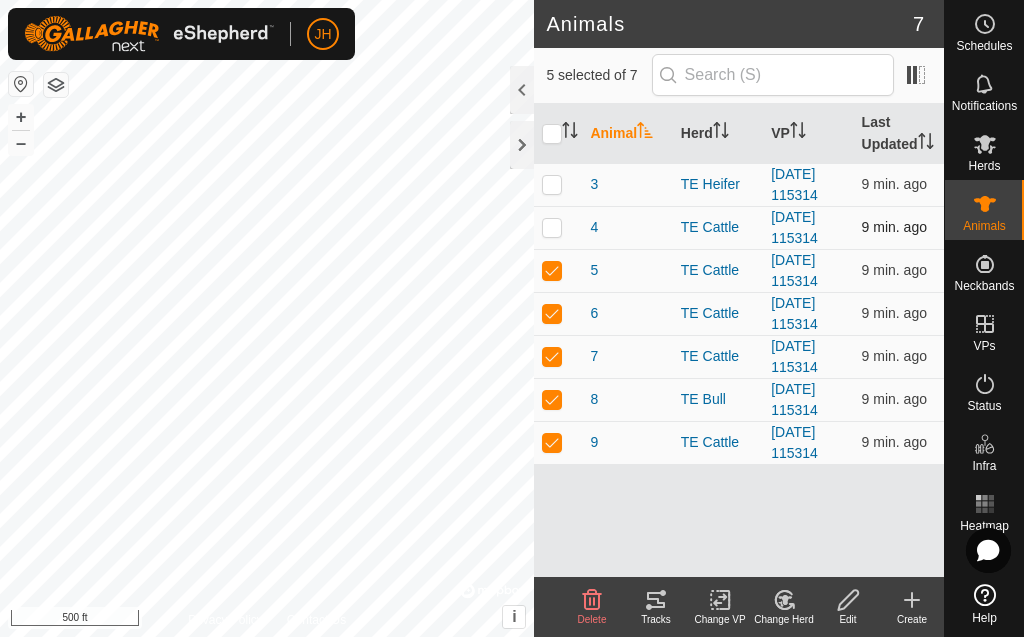 click at bounding box center [552, 227] 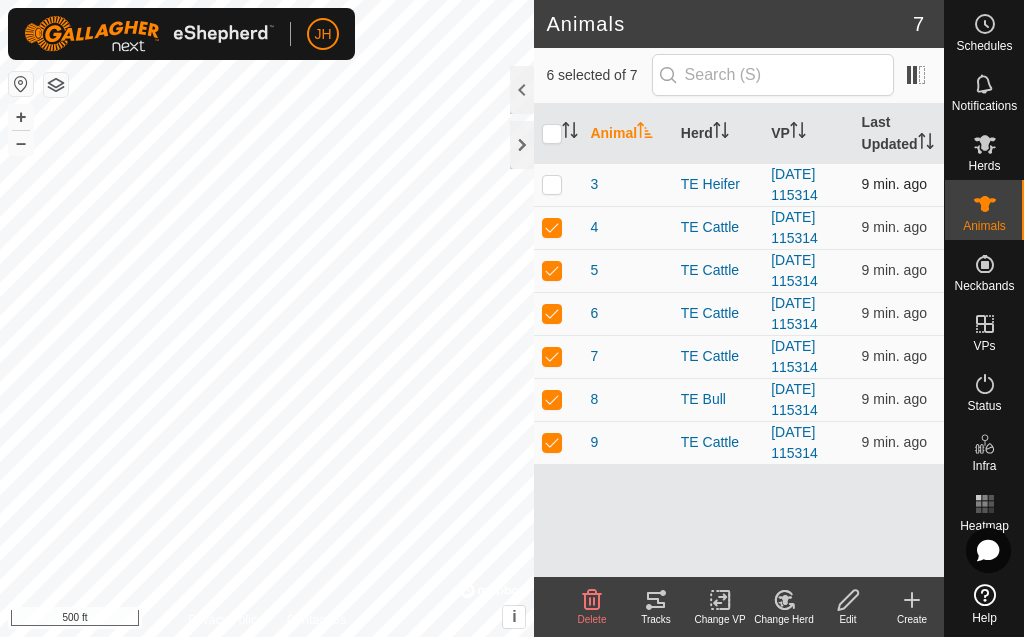 click at bounding box center (552, 184) 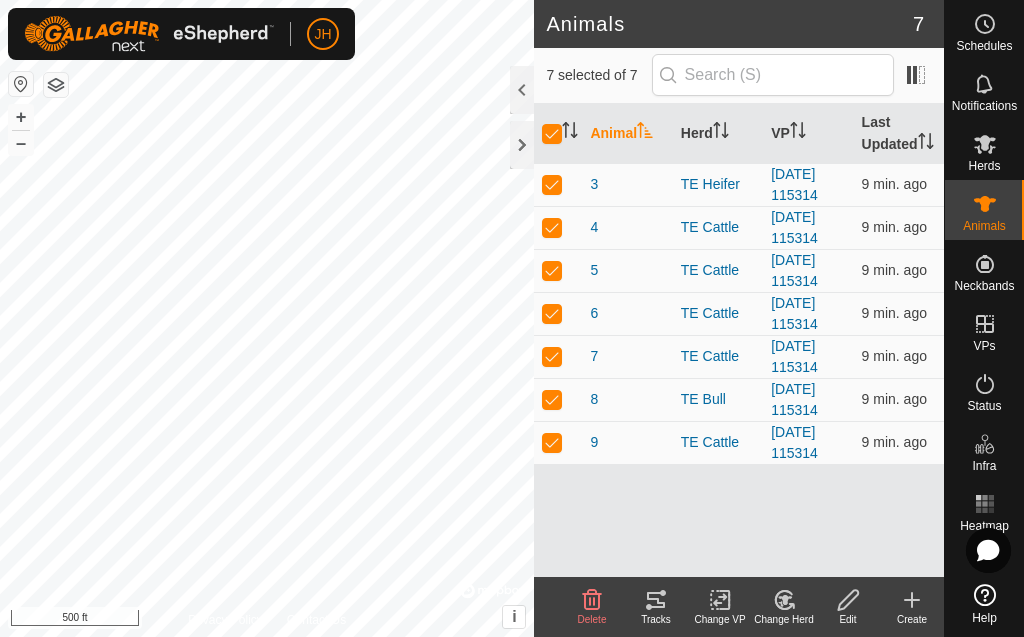 click 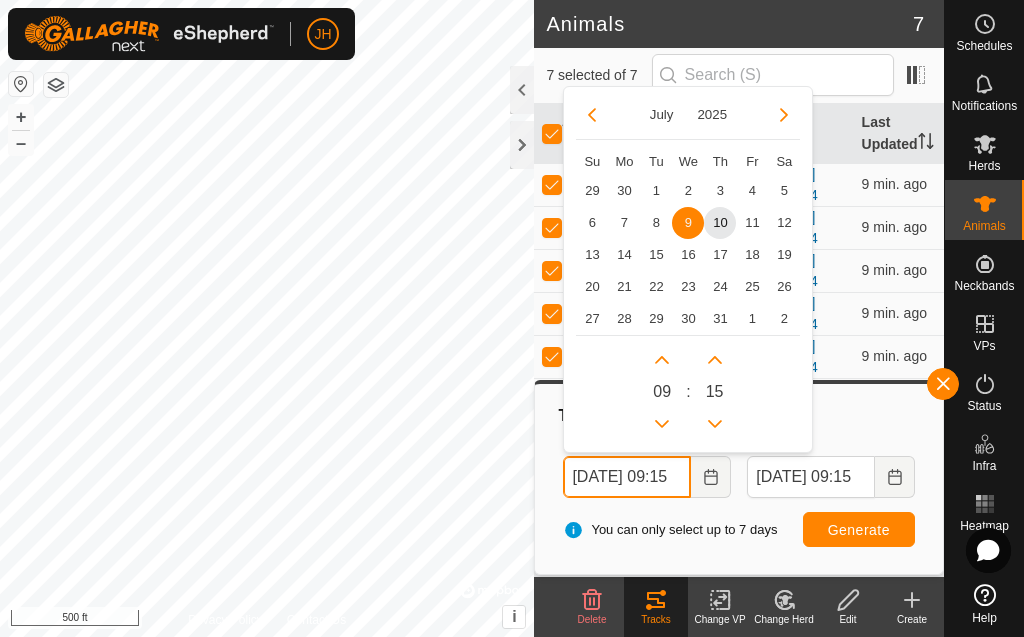 click on "[DATE] 09:15" at bounding box center (627, 477) 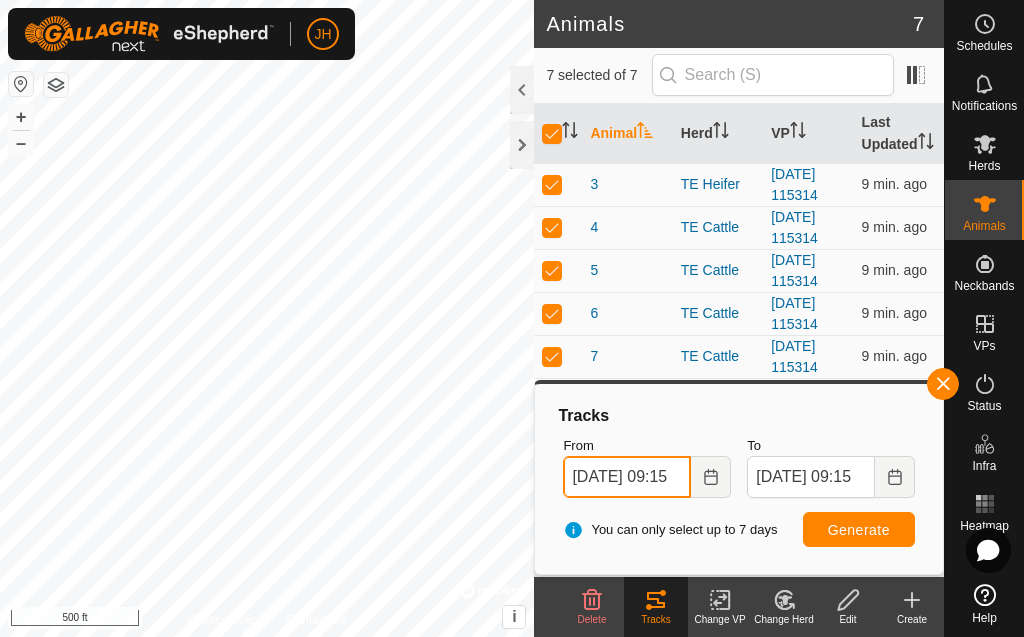 type on "[DATE] 09:15" 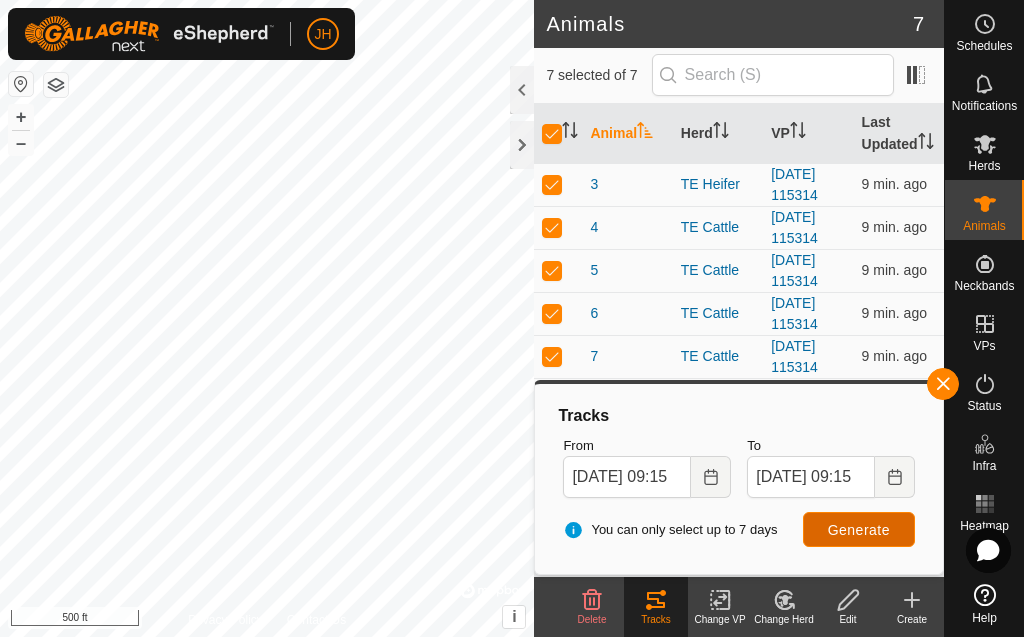 click on "Generate" at bounding box center [859, 530] 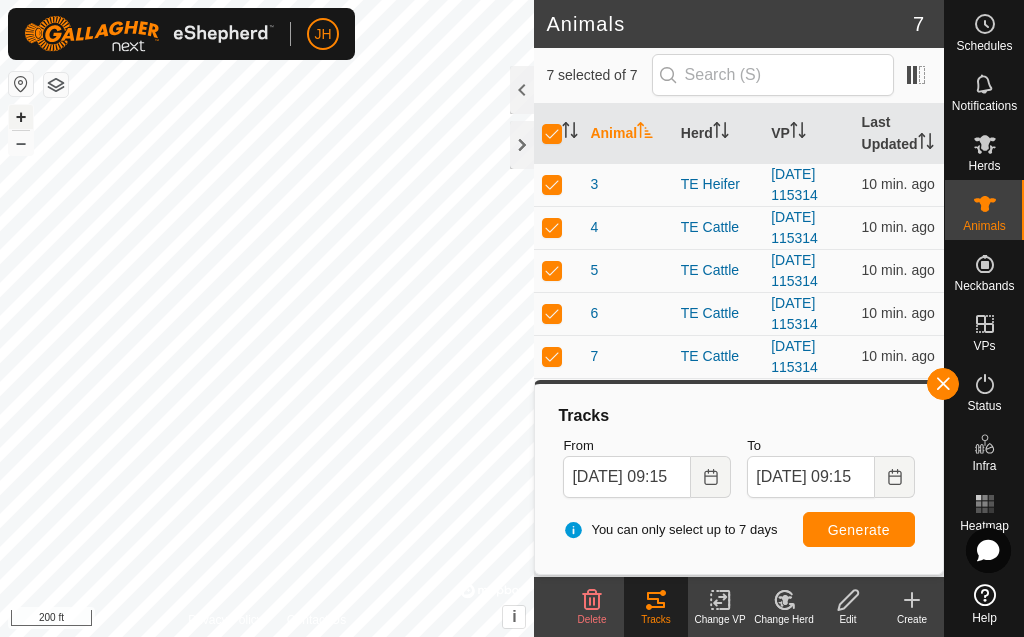 click on "+" at bounding box center [21, 117] 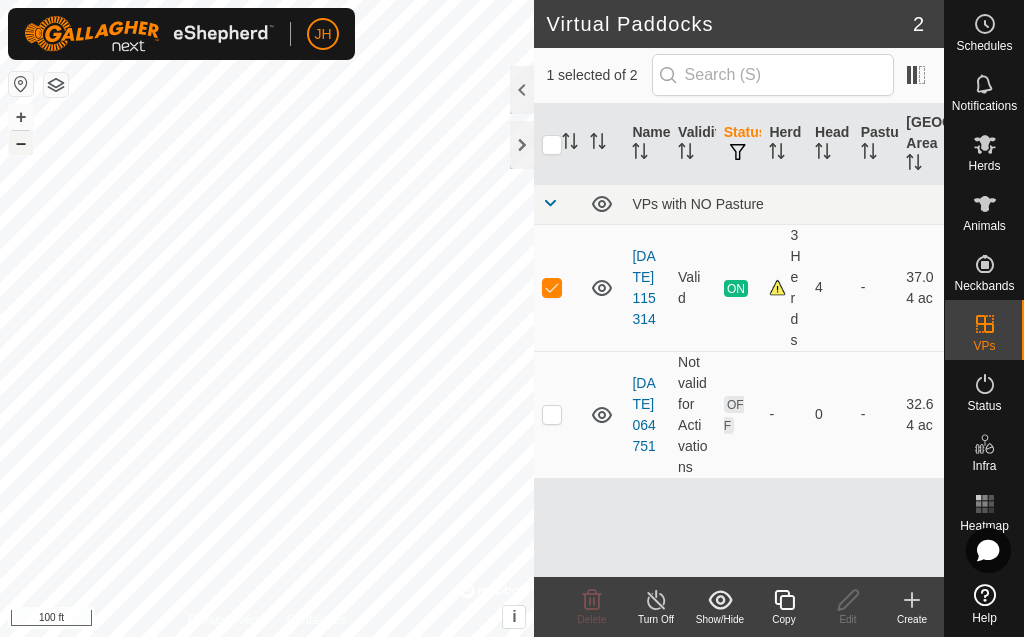 click on "–" at bounding box center (21, 143) 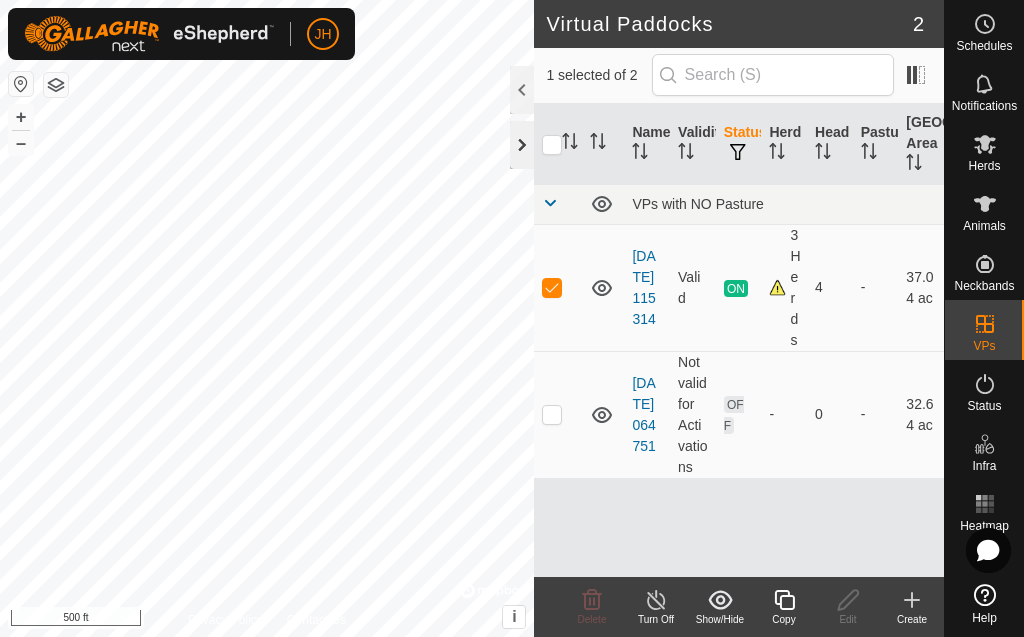 click 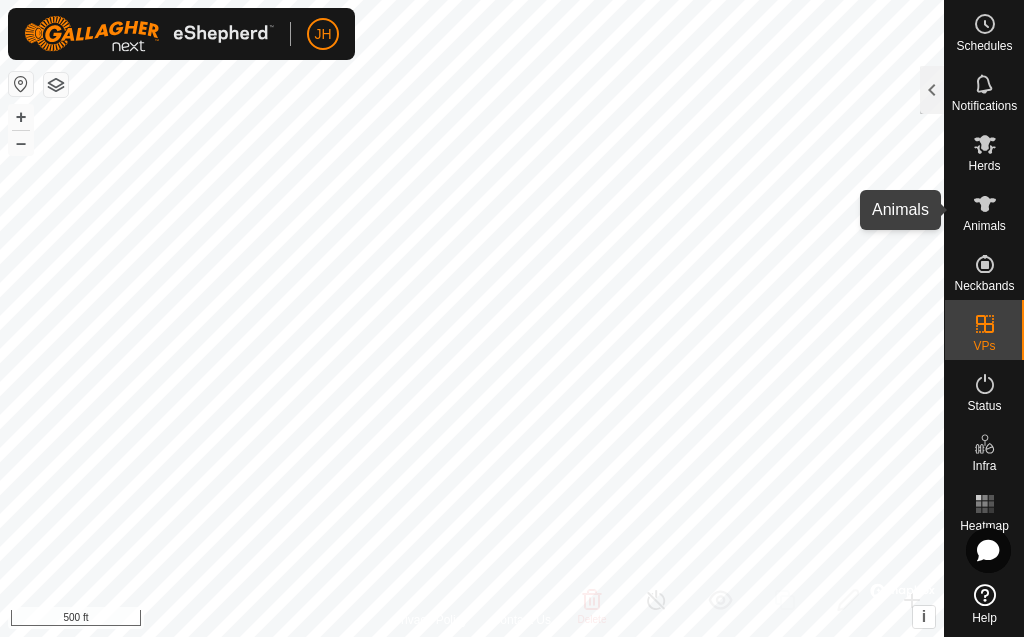 click 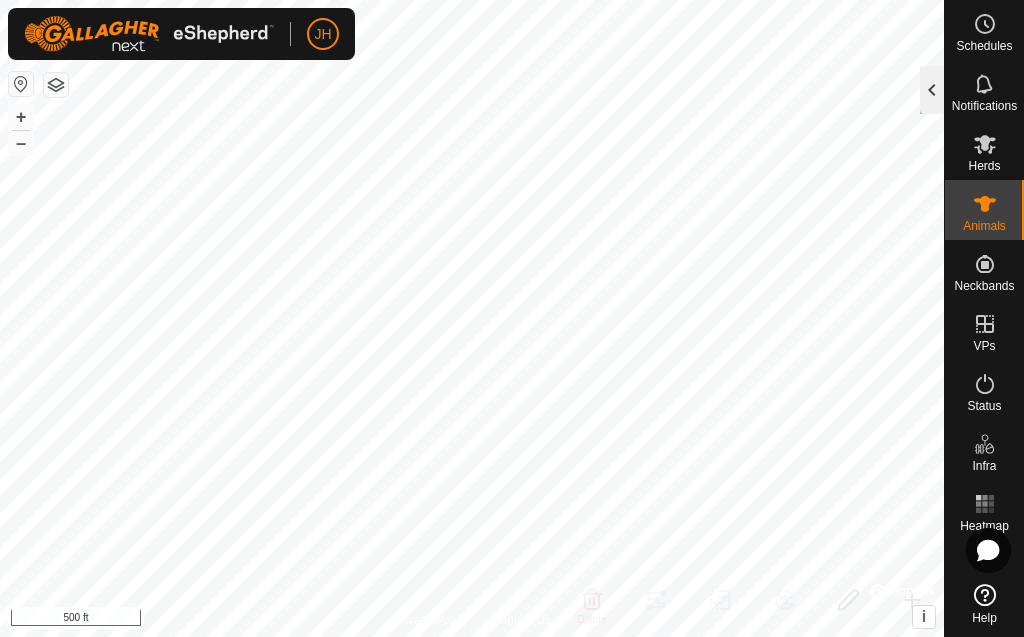 click 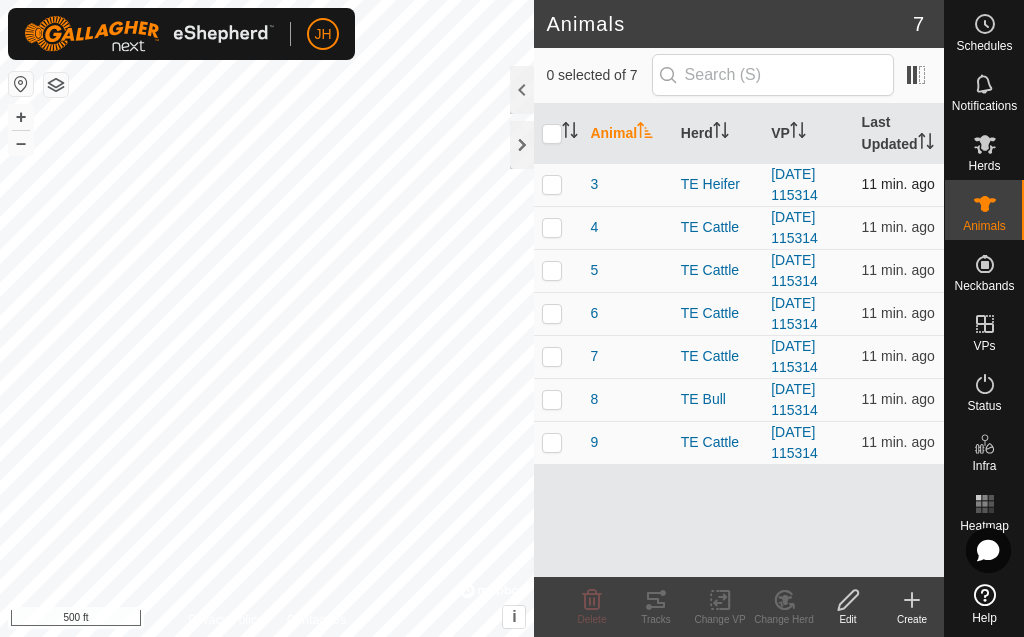 click at bounding box center [552, 184] 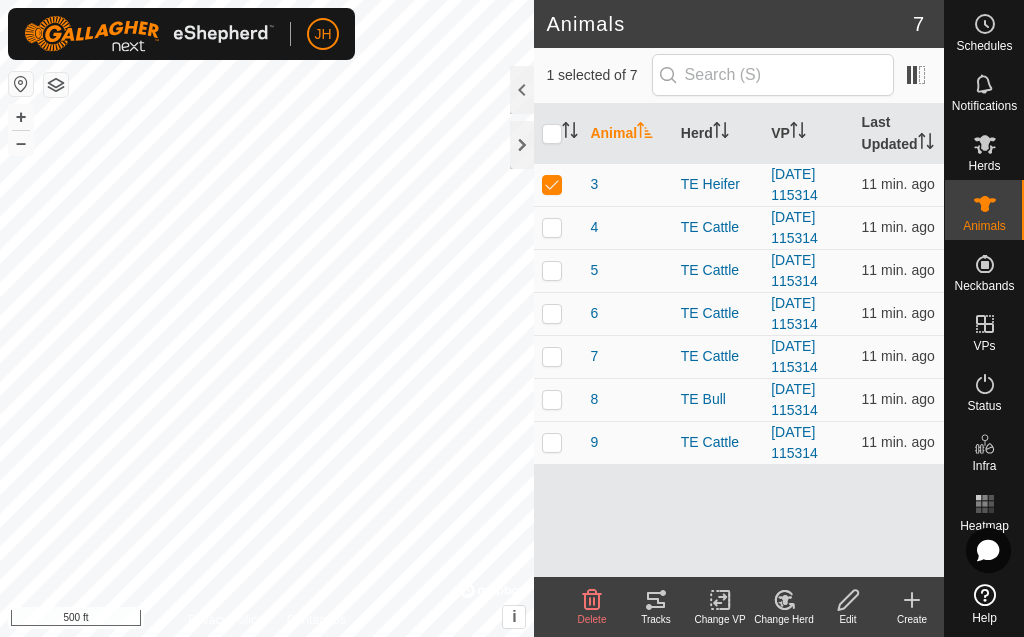 click 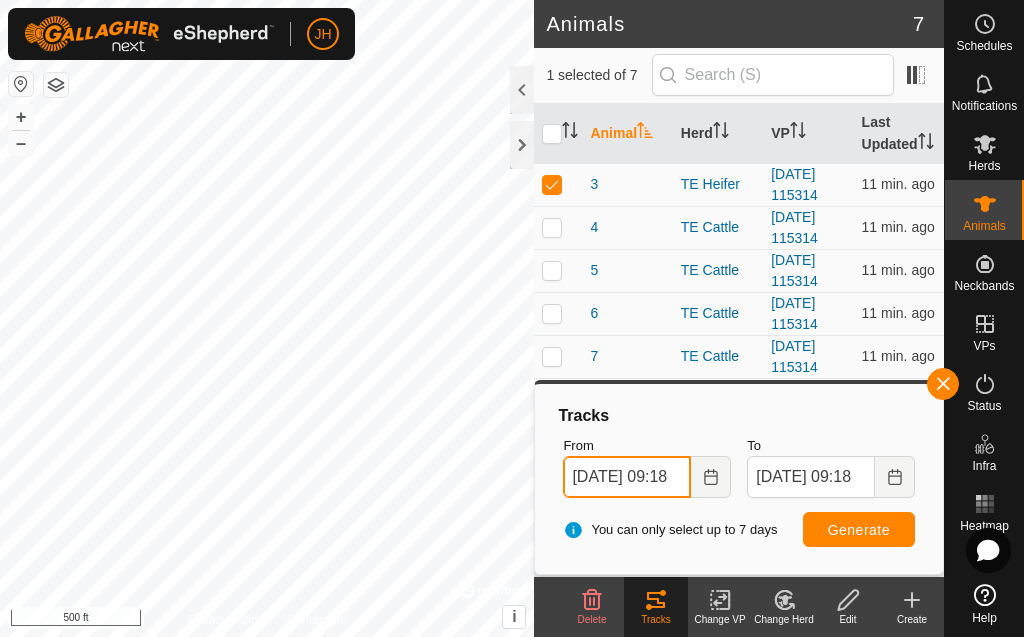 click on "[DATE] 09:18" at bounding box center (627, 477) 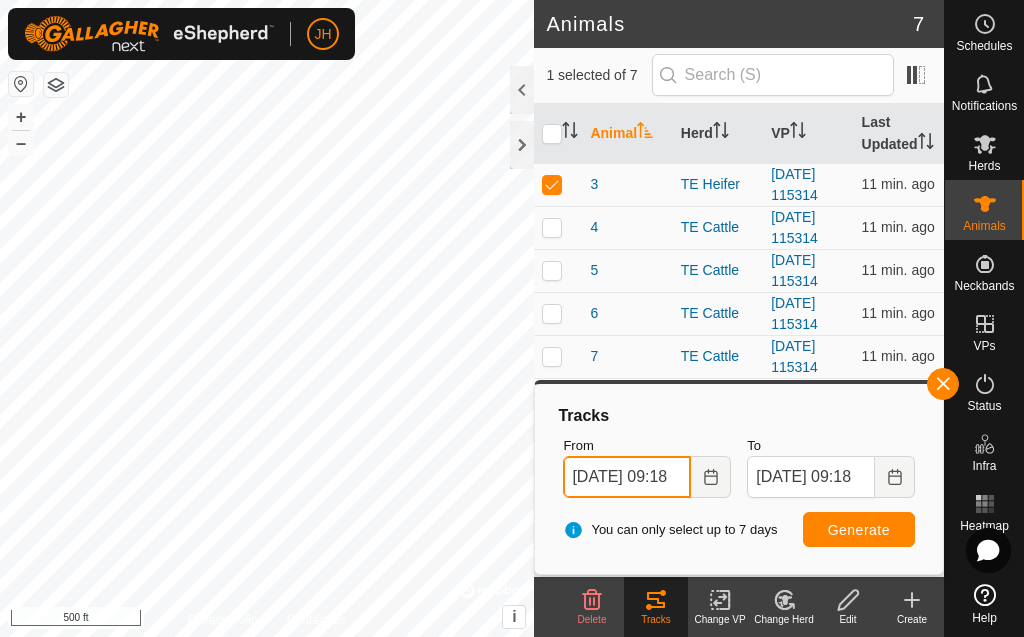 type on "[DATE] 09:18" 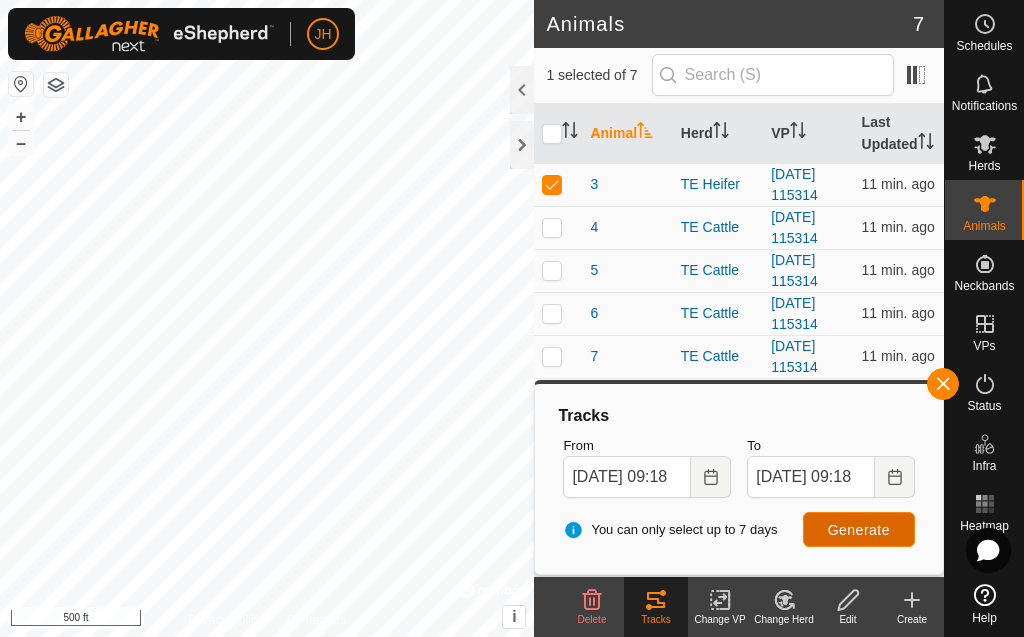 click on "Generate" at bounding box center (859, 530) 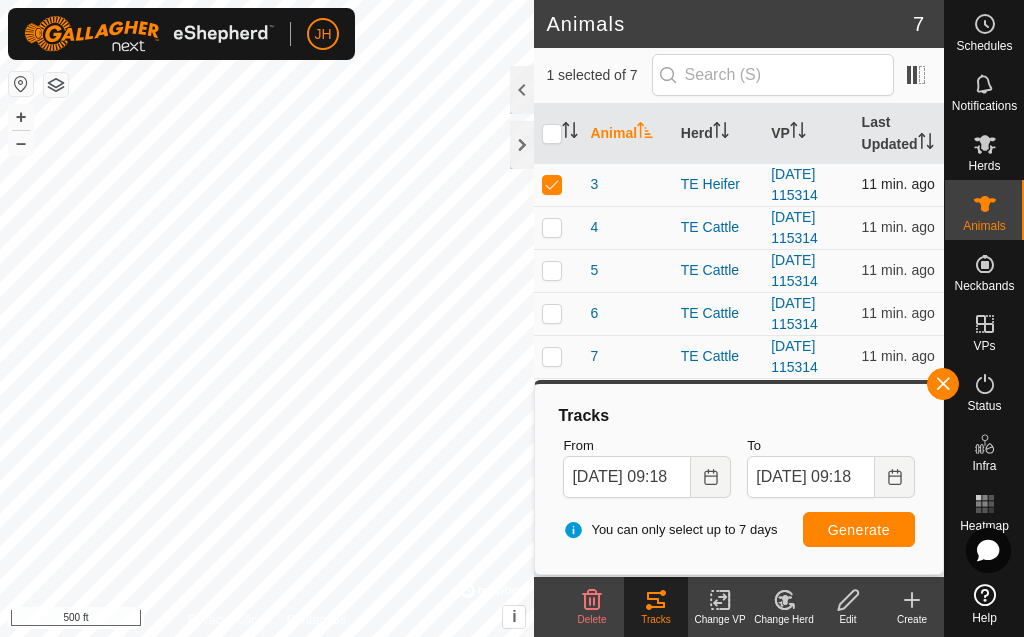 click at bounding box center (552, 184) 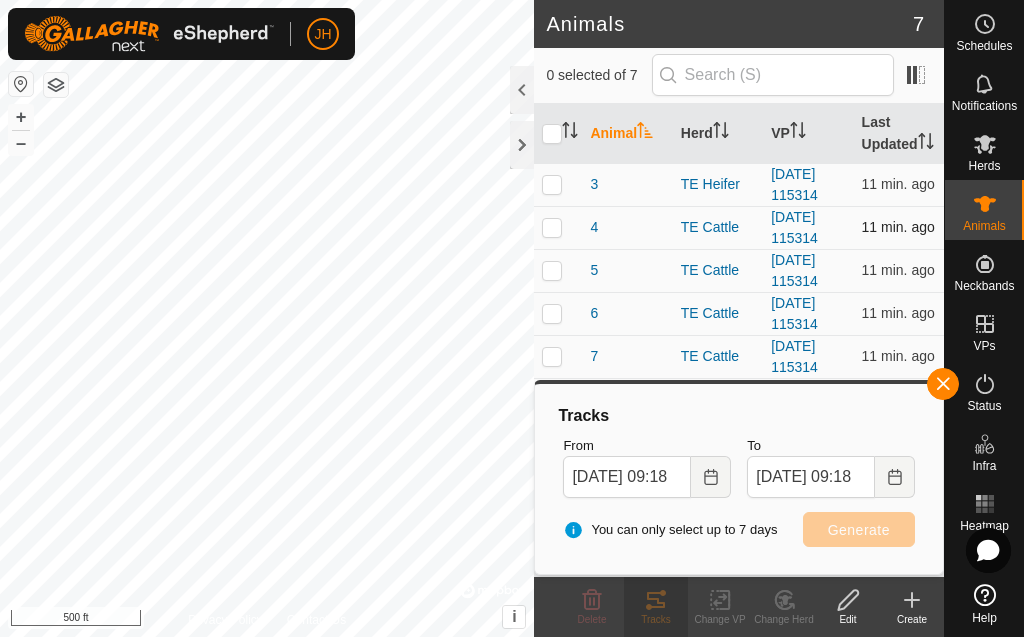click at bounding box center [552, 227] 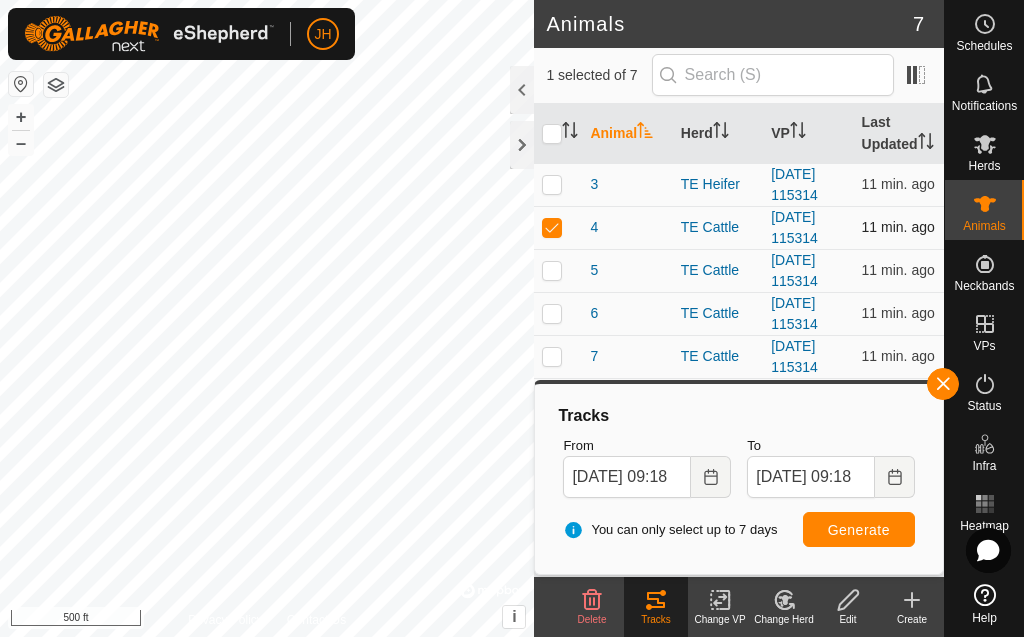click at bounding box center (552, 227) 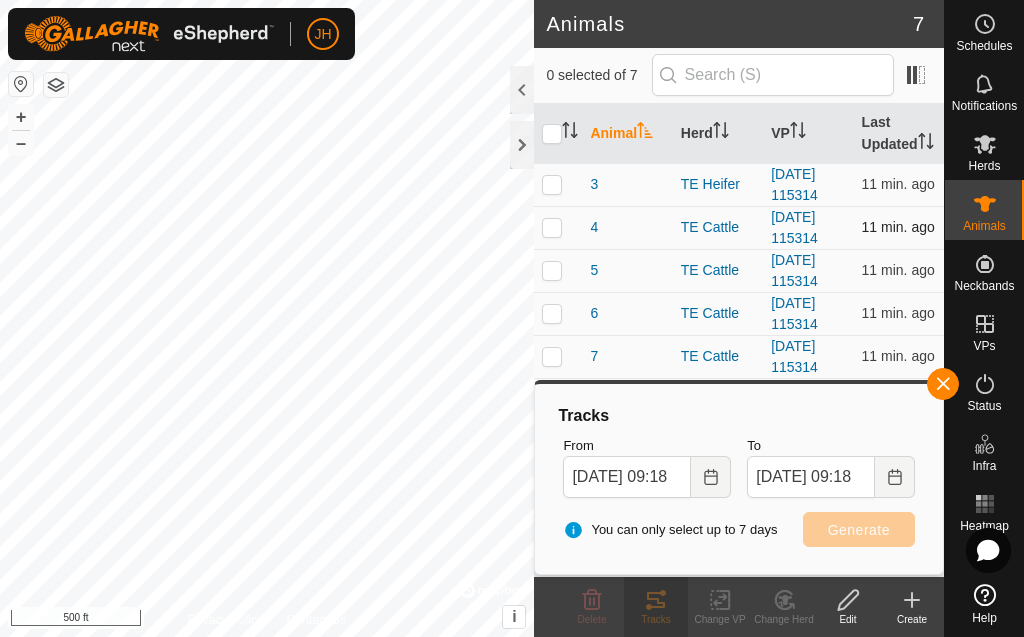 click at bounding box center (552, 227) 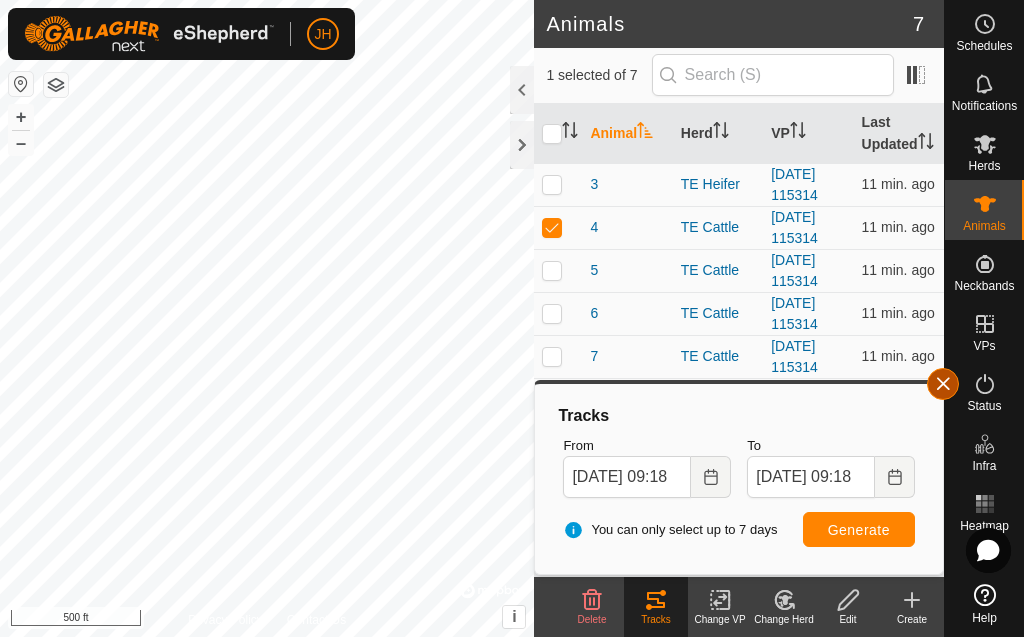 click at bounding box center (943, 384) 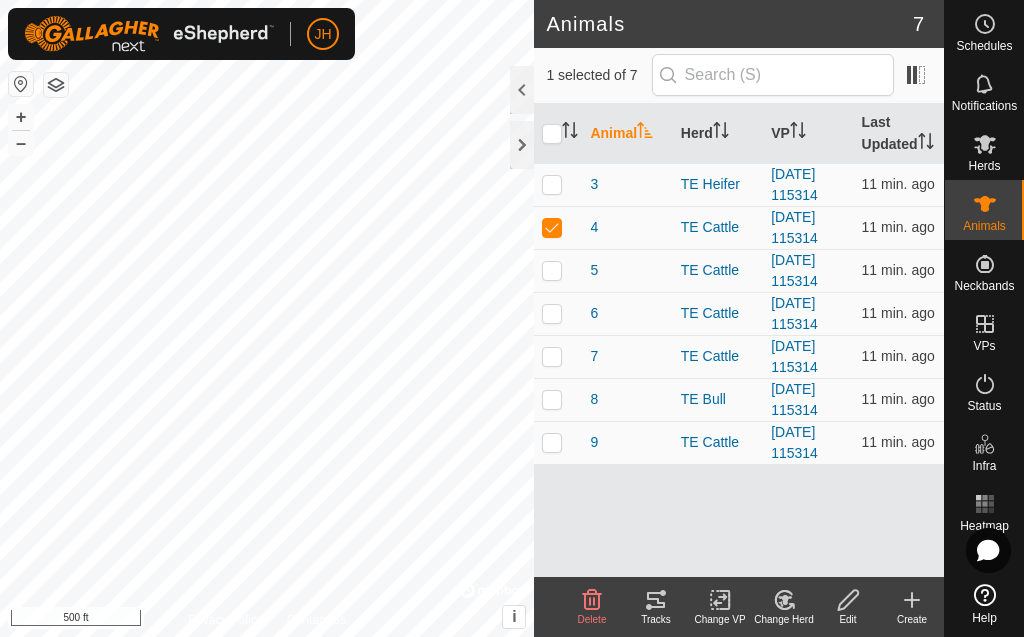 click 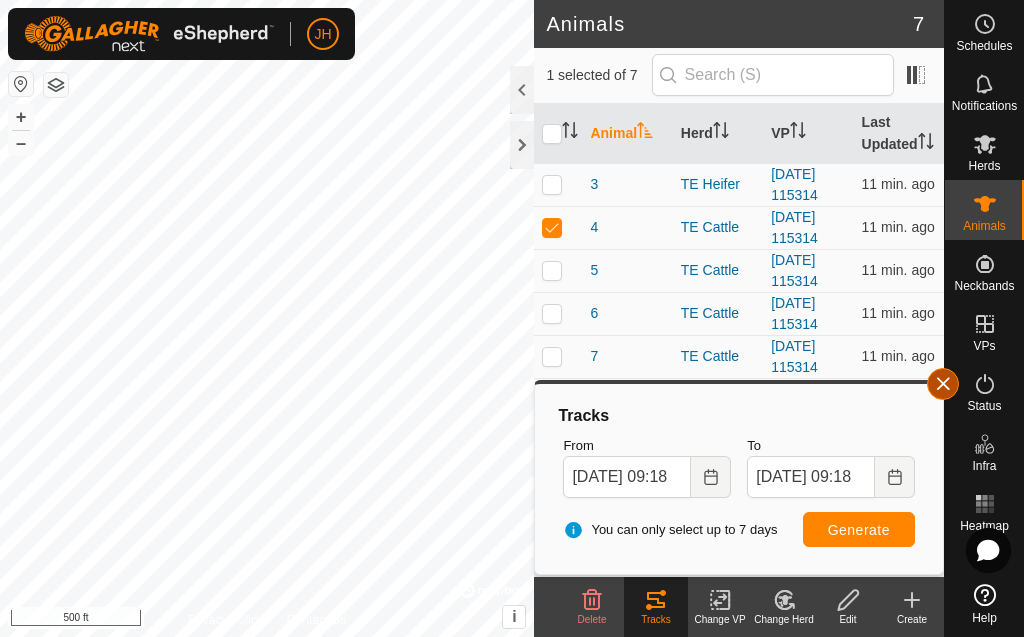 click at bounding box center [943, 384] 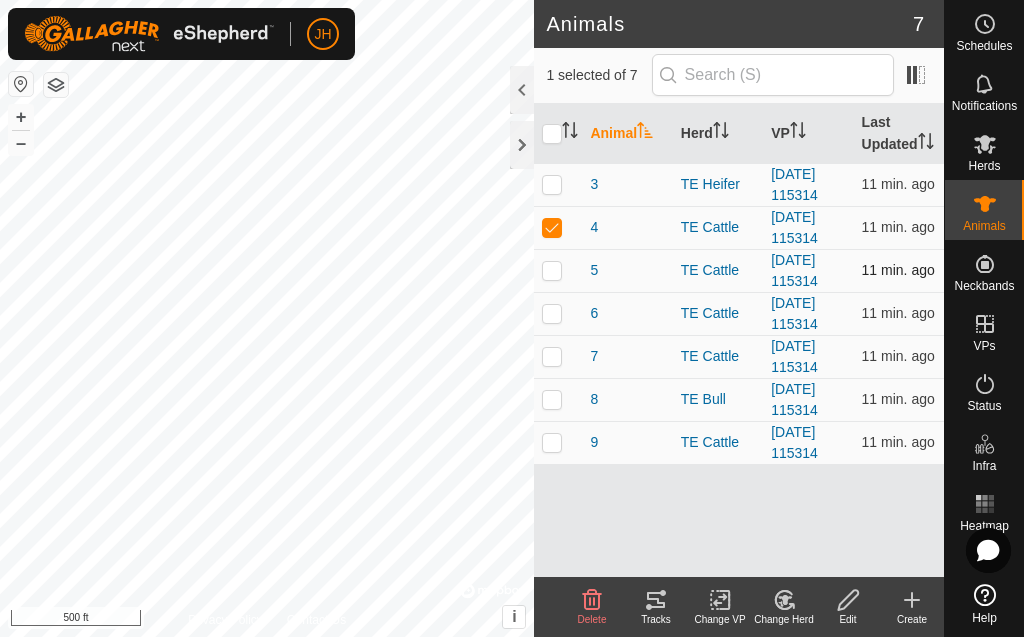 click at bounding box center [552, 270] 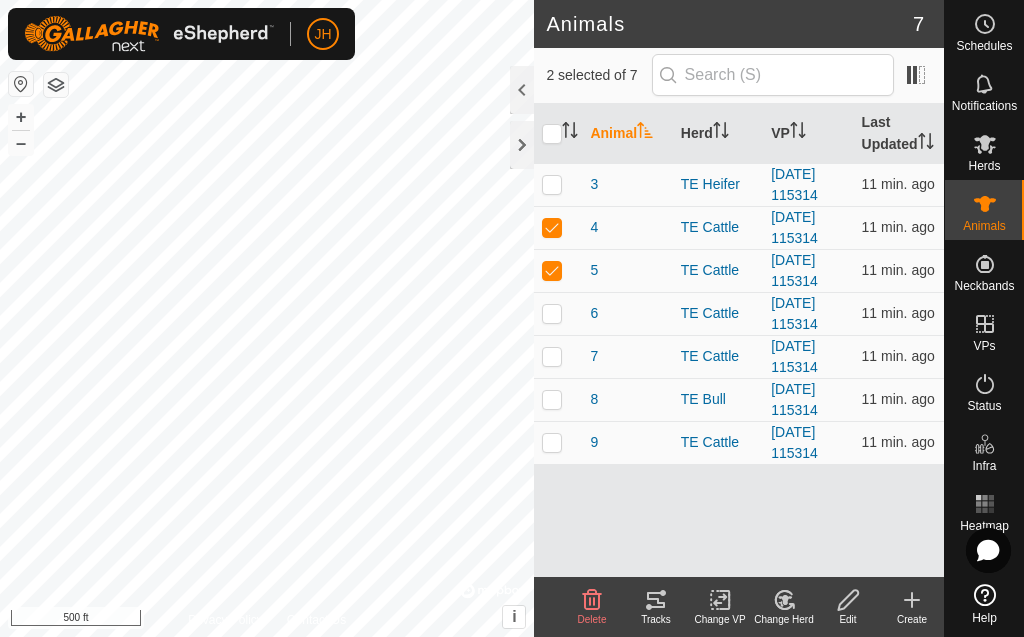 click 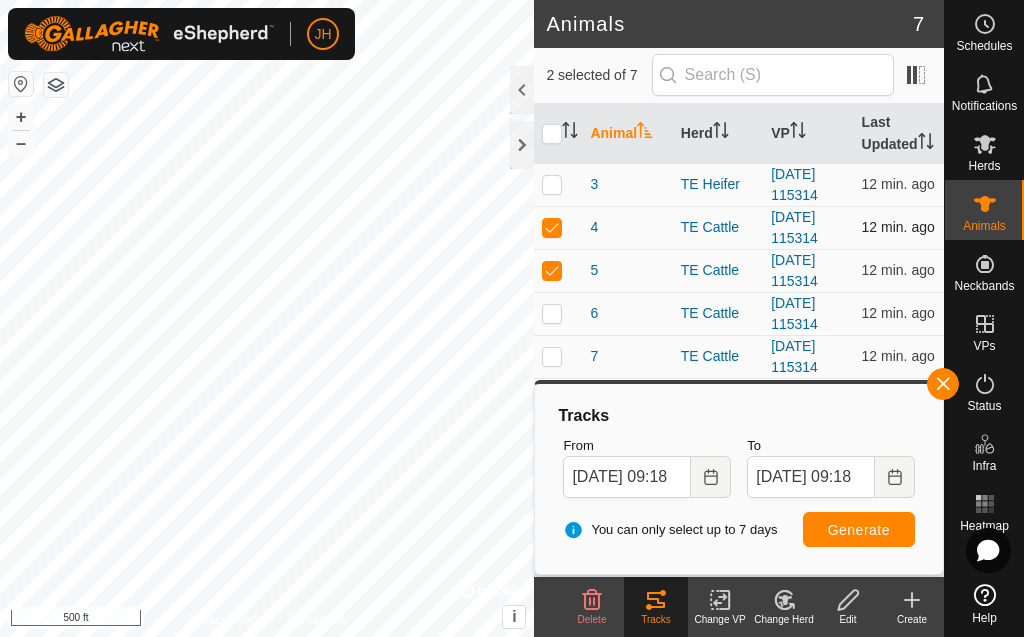 click at bounding box center (552, 227) 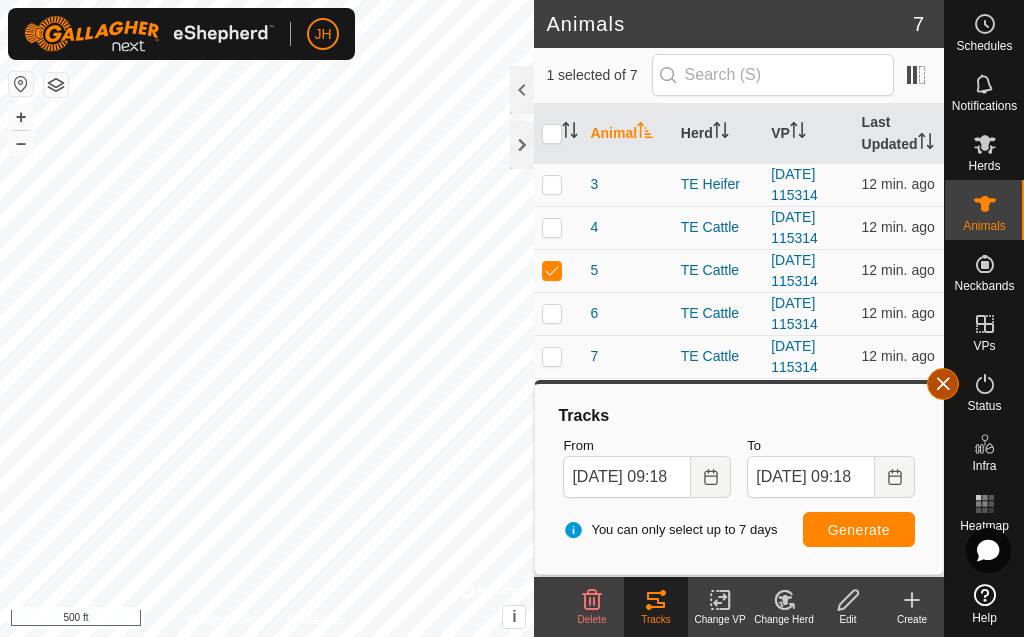 click at bounding box center [943, 384] 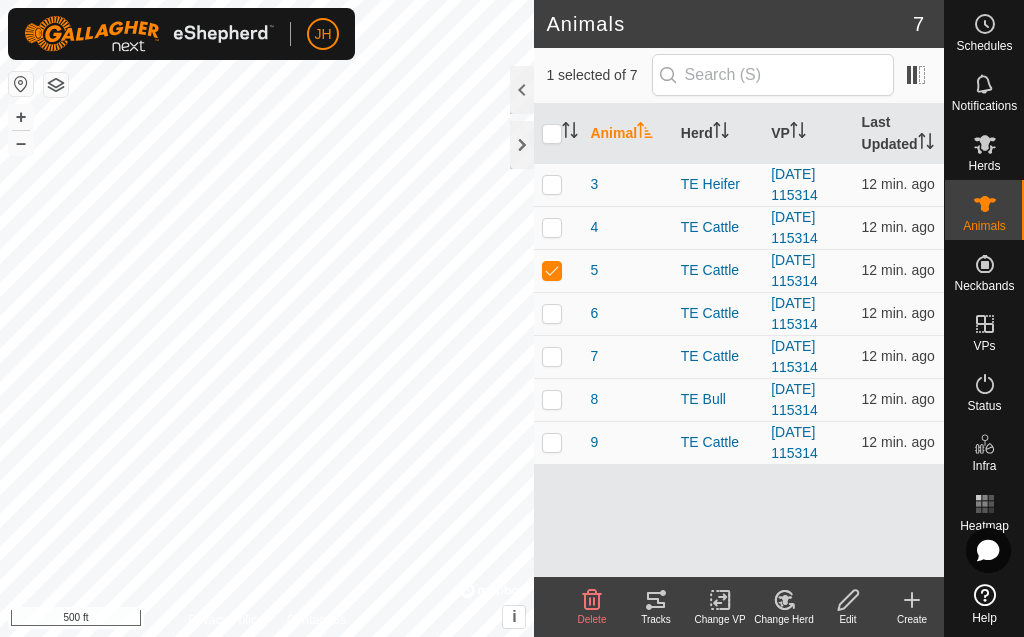 click 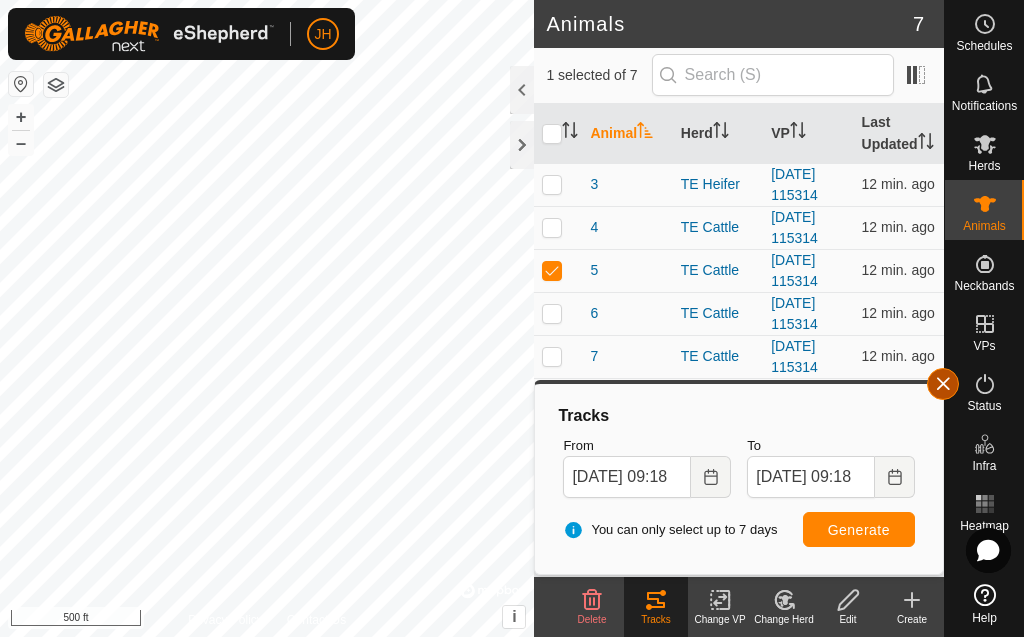 click at bounding box center [943, 384] 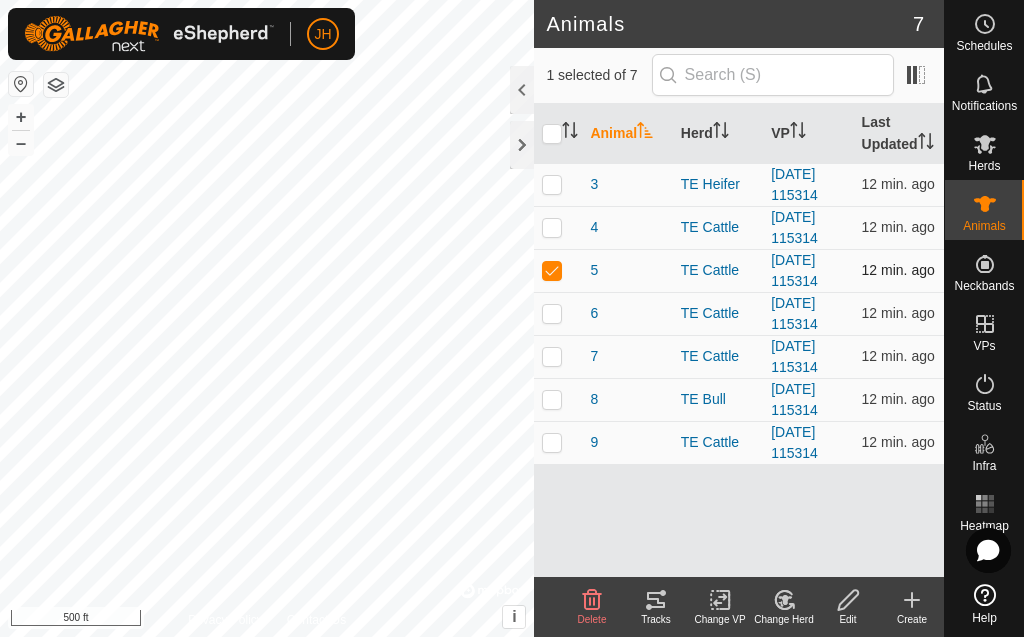 click at bounding box center (552, 270) 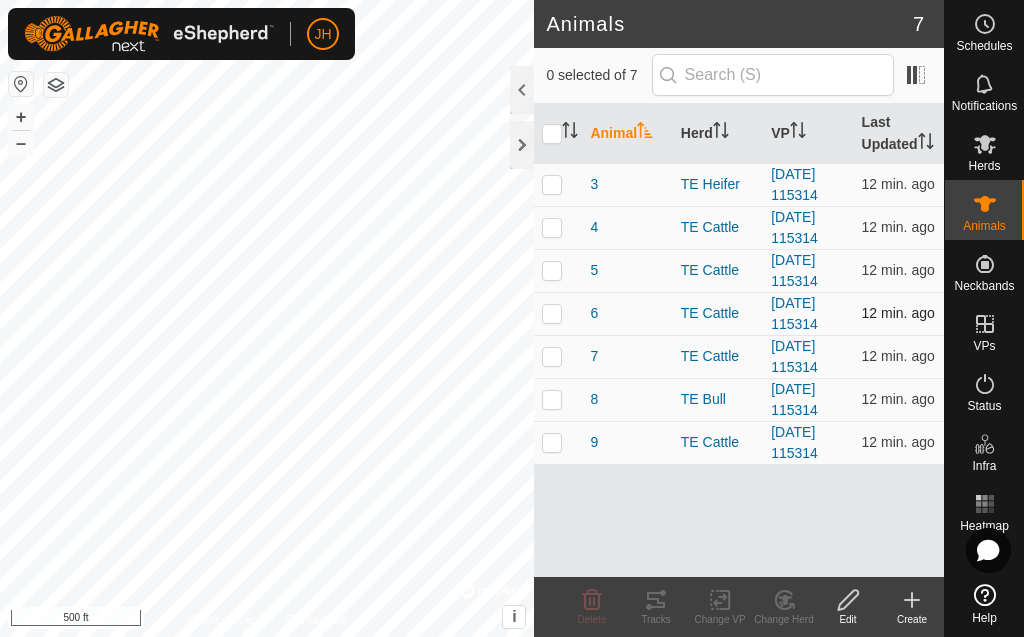 click at bounding box center [552, 313] 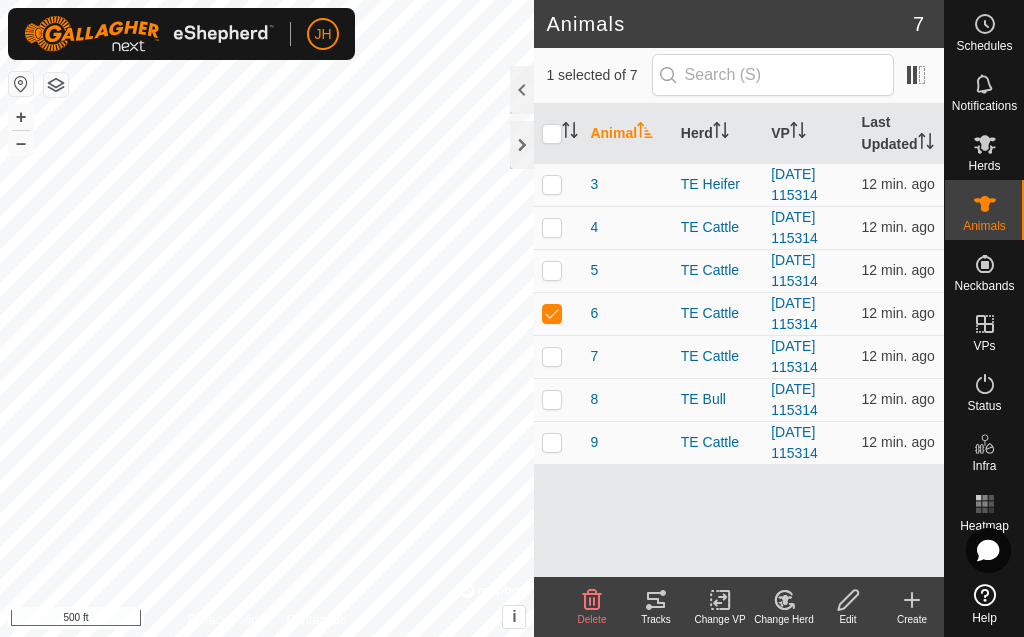 click 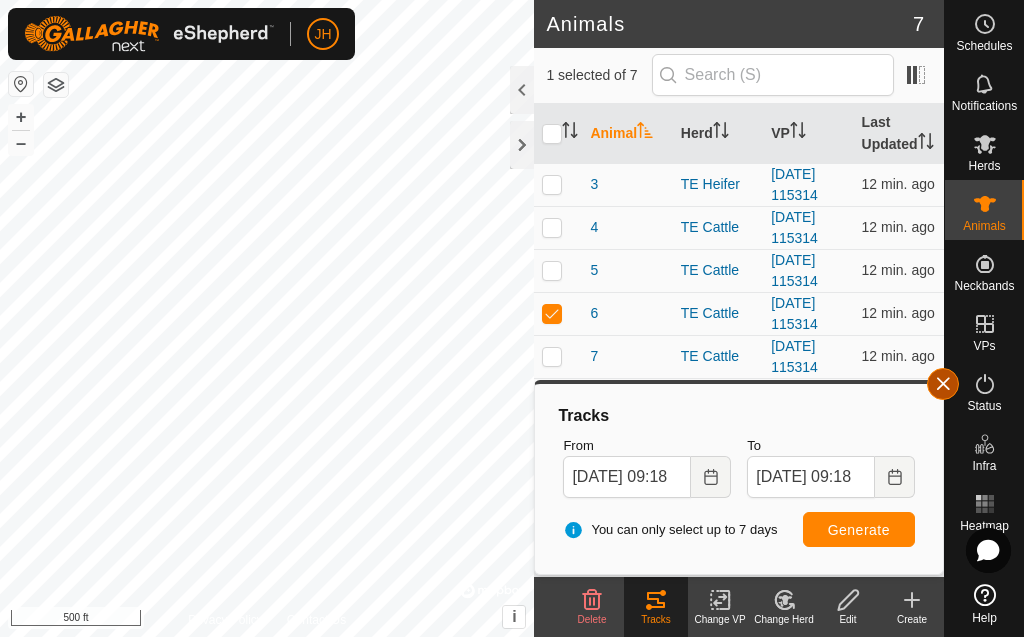 click at bounding box center (943, 384) 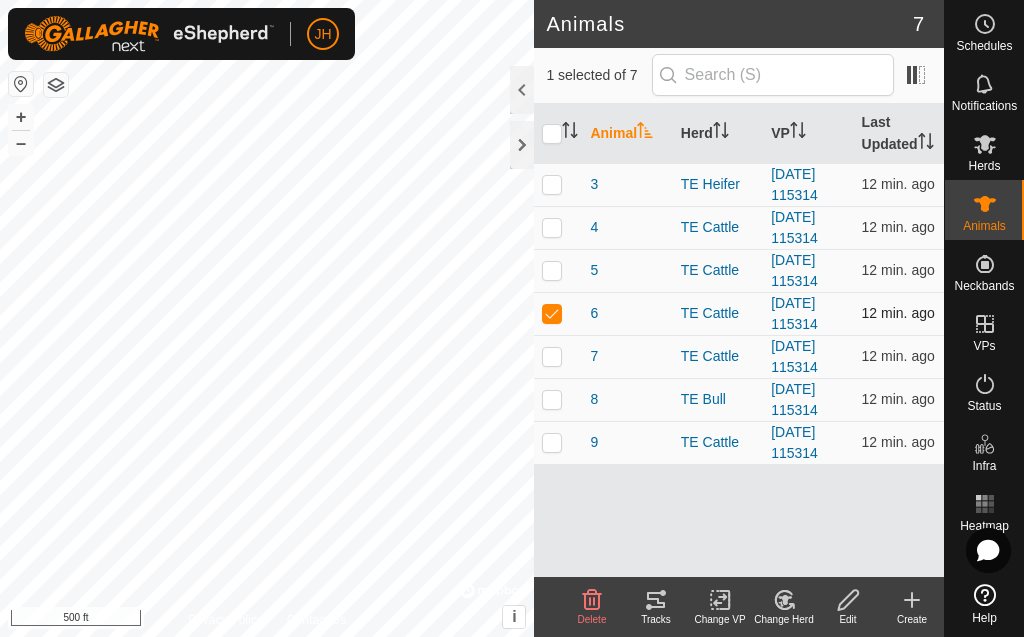 click at bounding box center [552, 313] 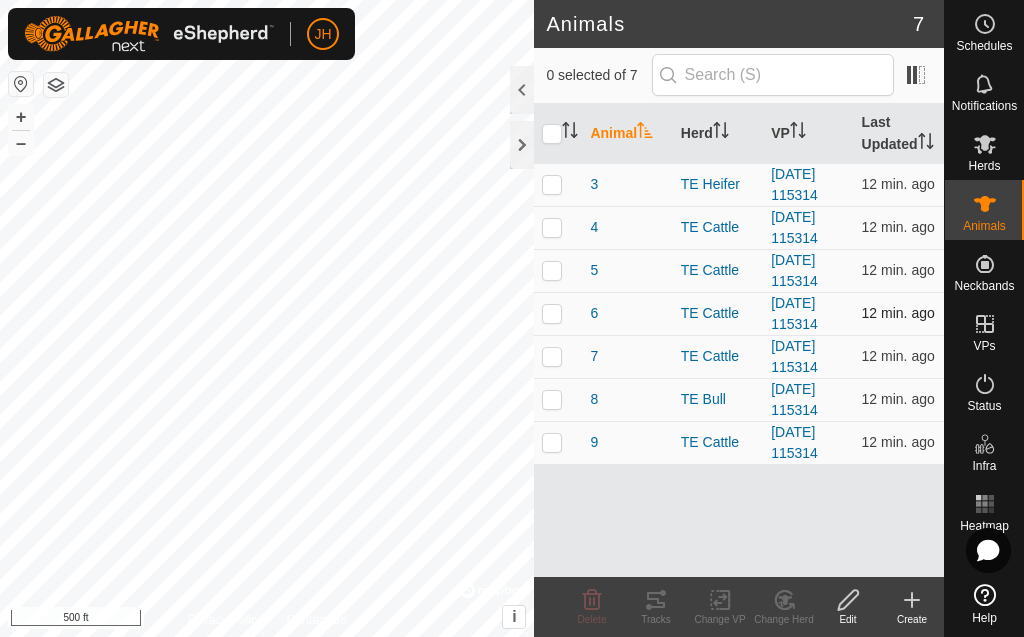 checkbox on "false" 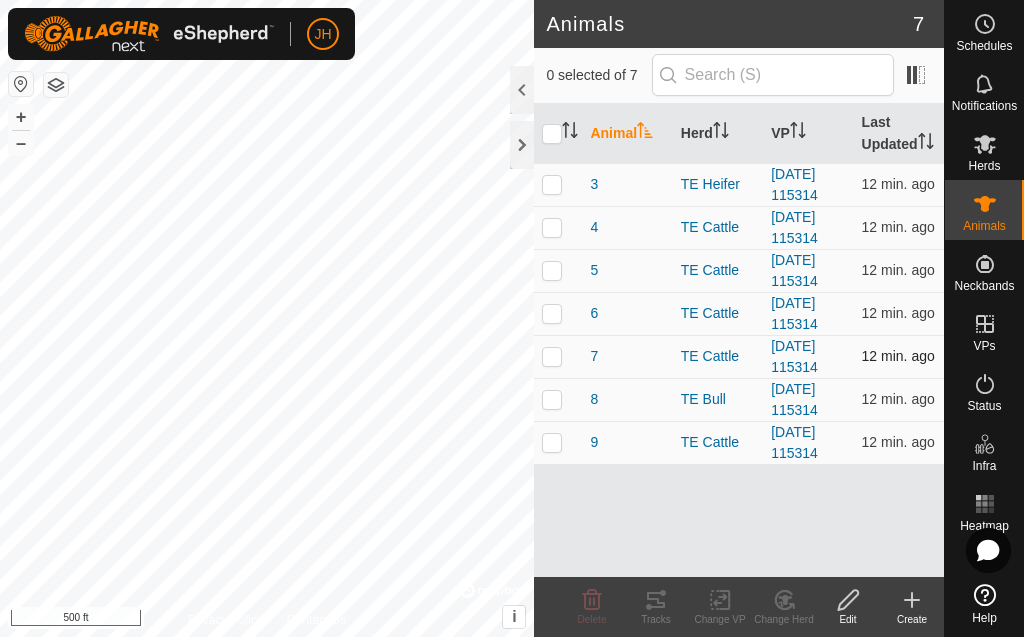 click at bounding box center [552, 356] 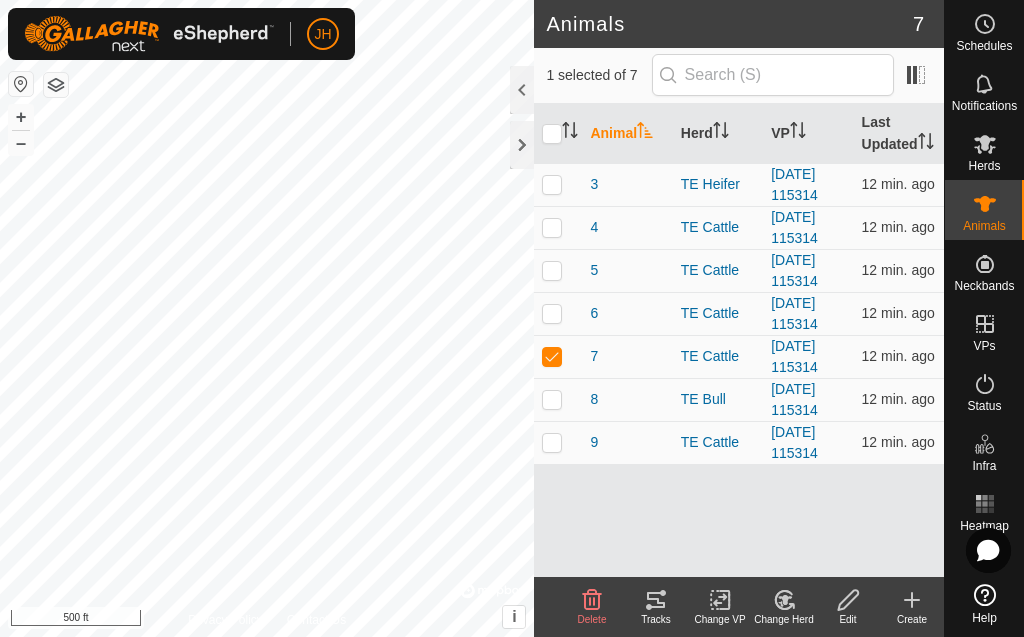 click 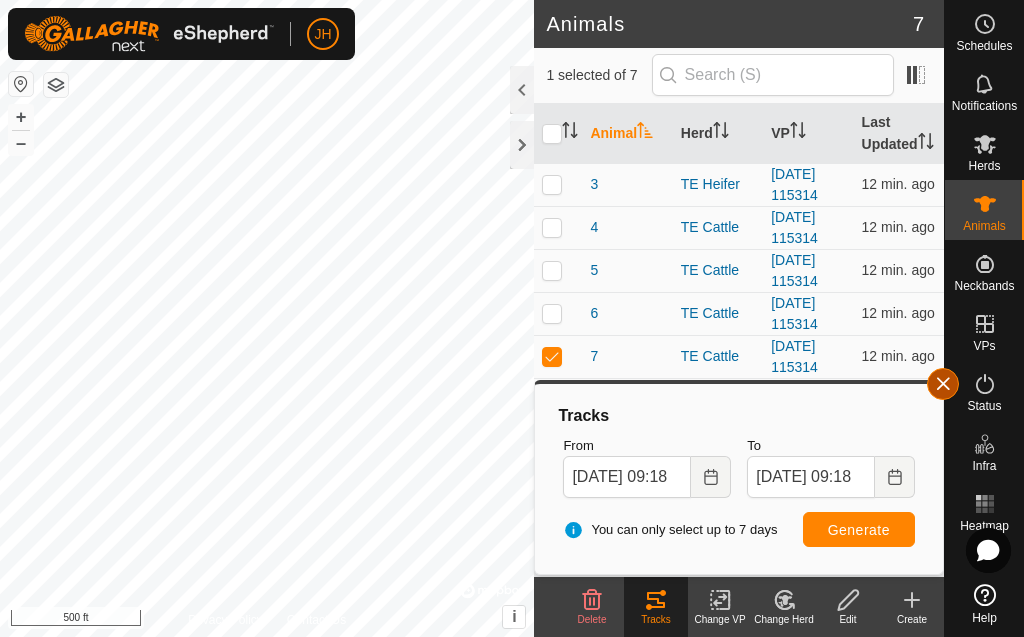 click at bounding box center (943, 384) 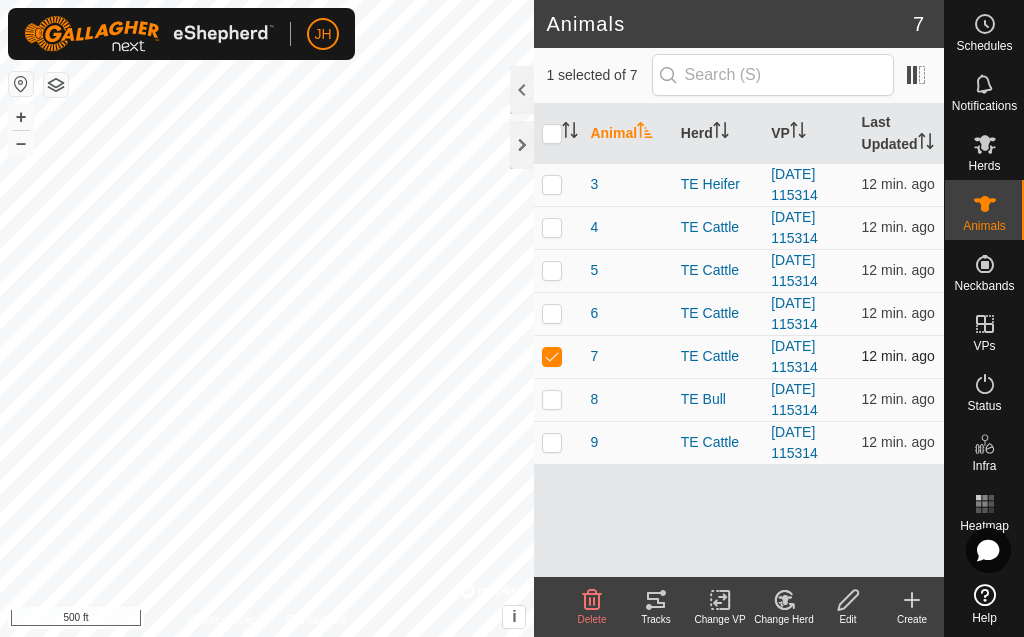 click at bounding box center (552, 356) 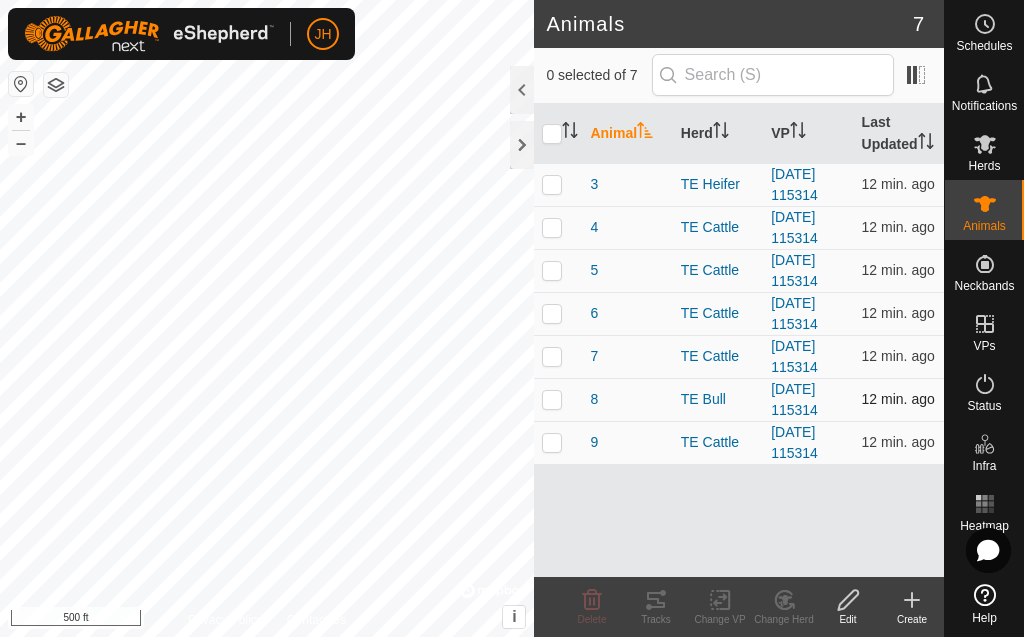 click at bounding box center (552, 399) 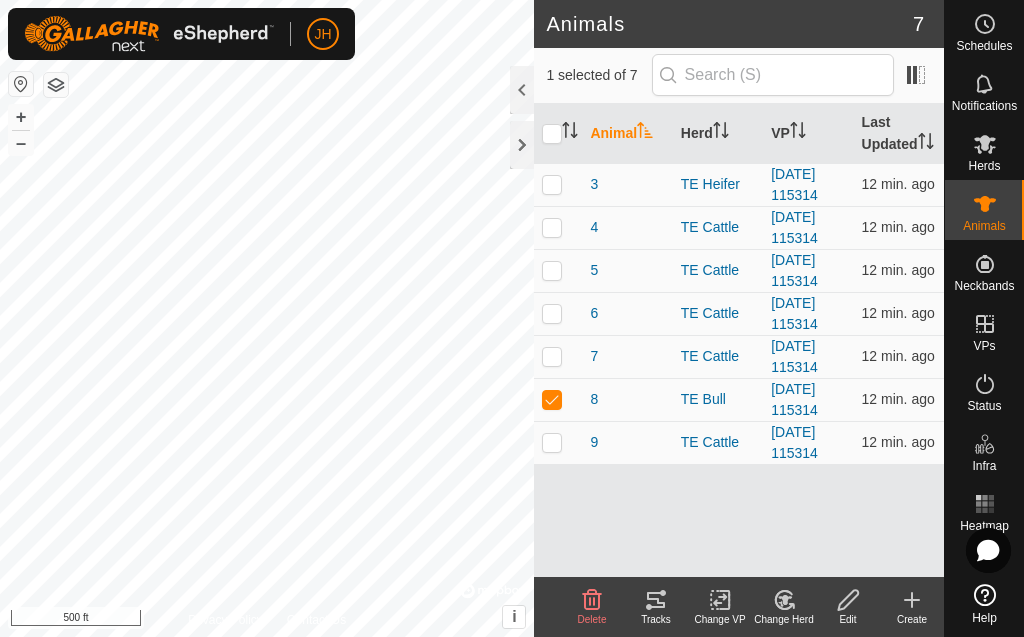 click 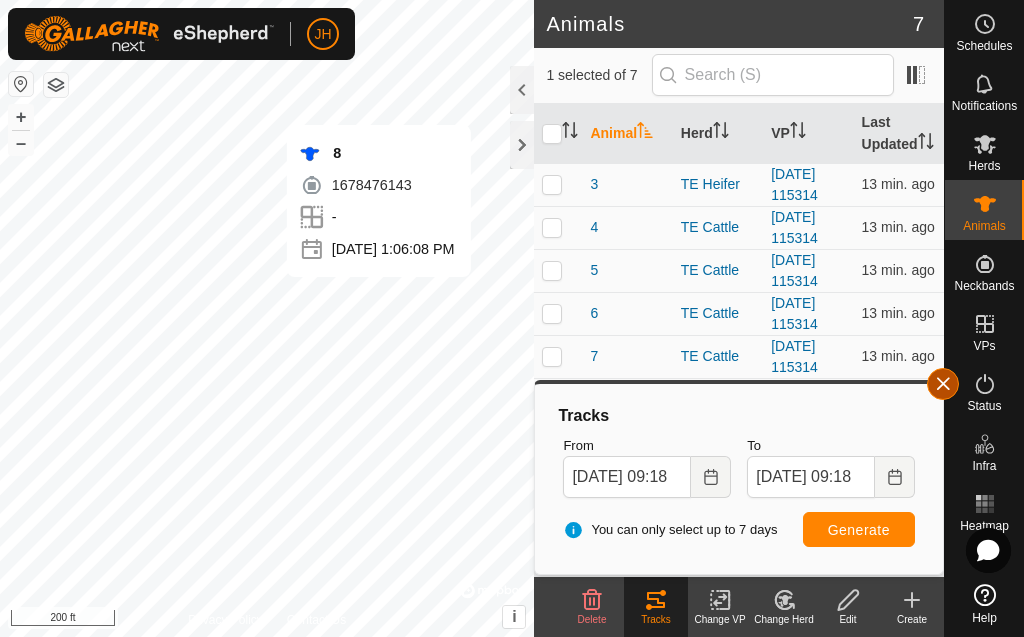 click at bounding box center (943, 384) 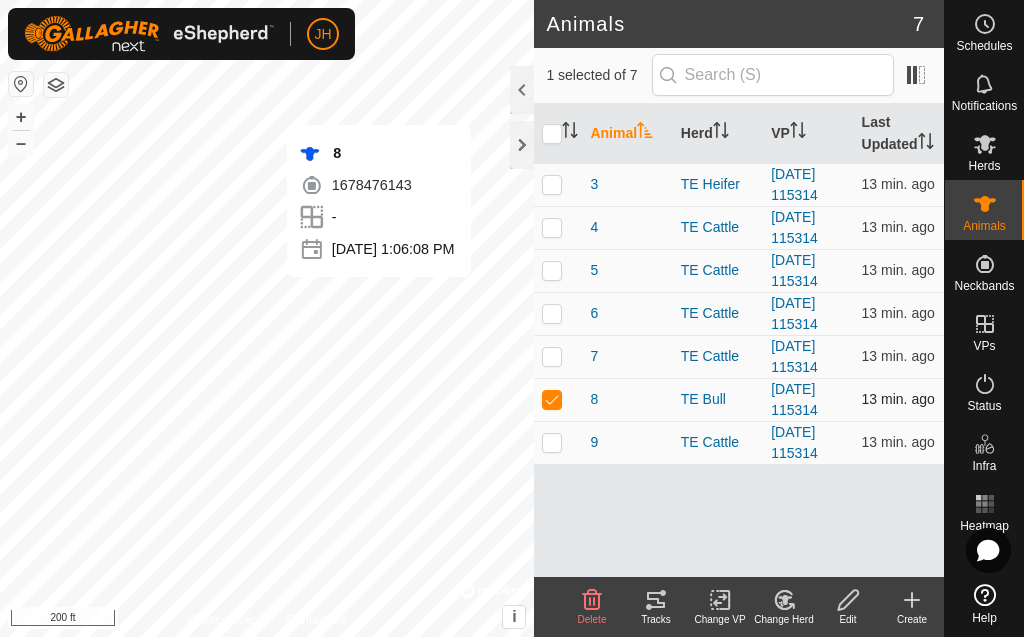 click at bounding box center (552, 399) 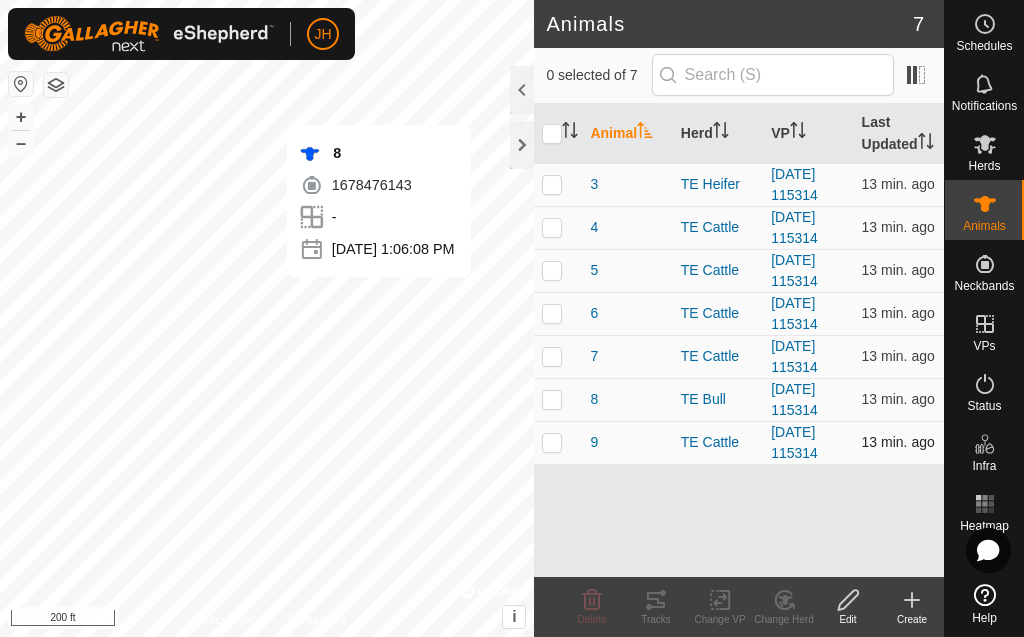 click at bounding box center (552, 442) 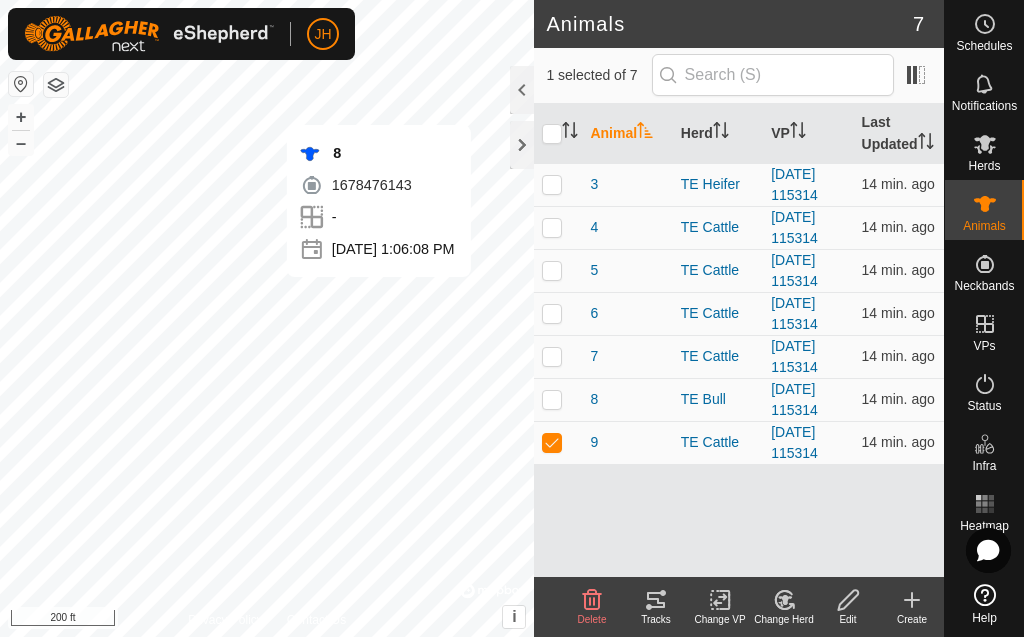 click 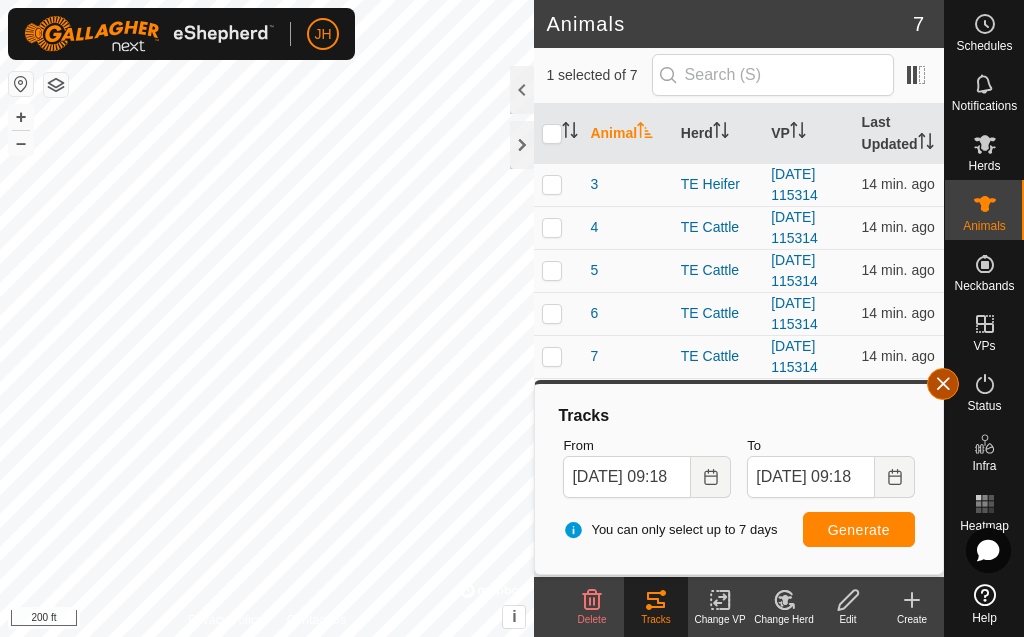 click at bounding box center [943, 384] 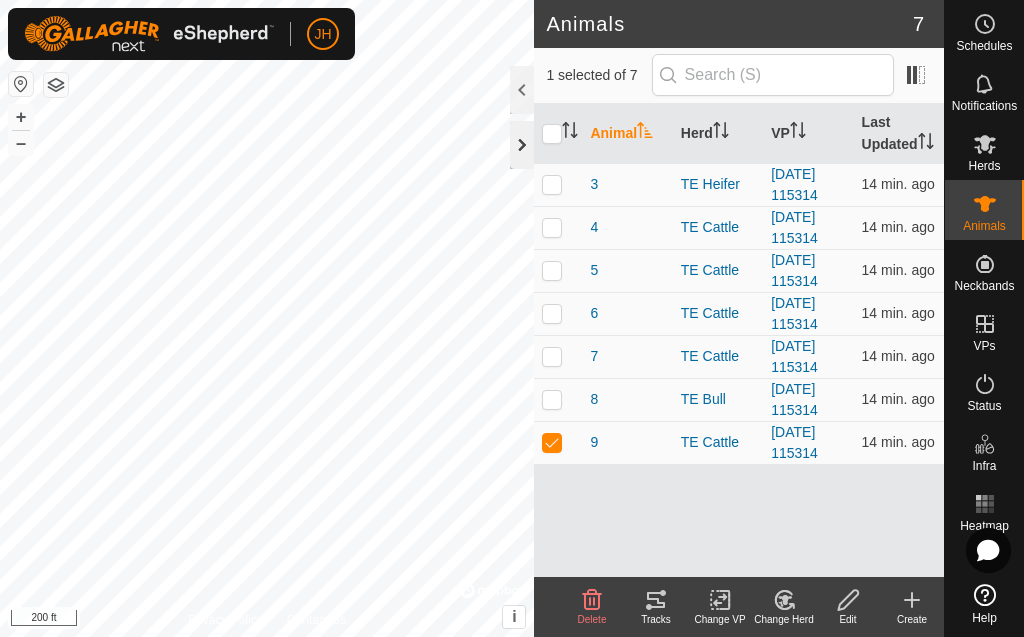click 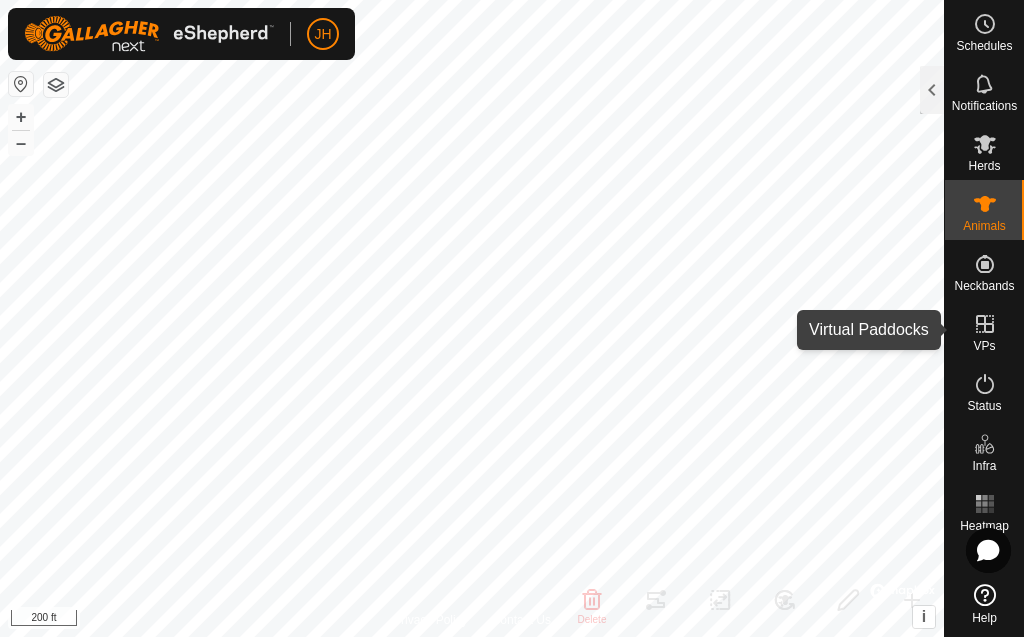 click 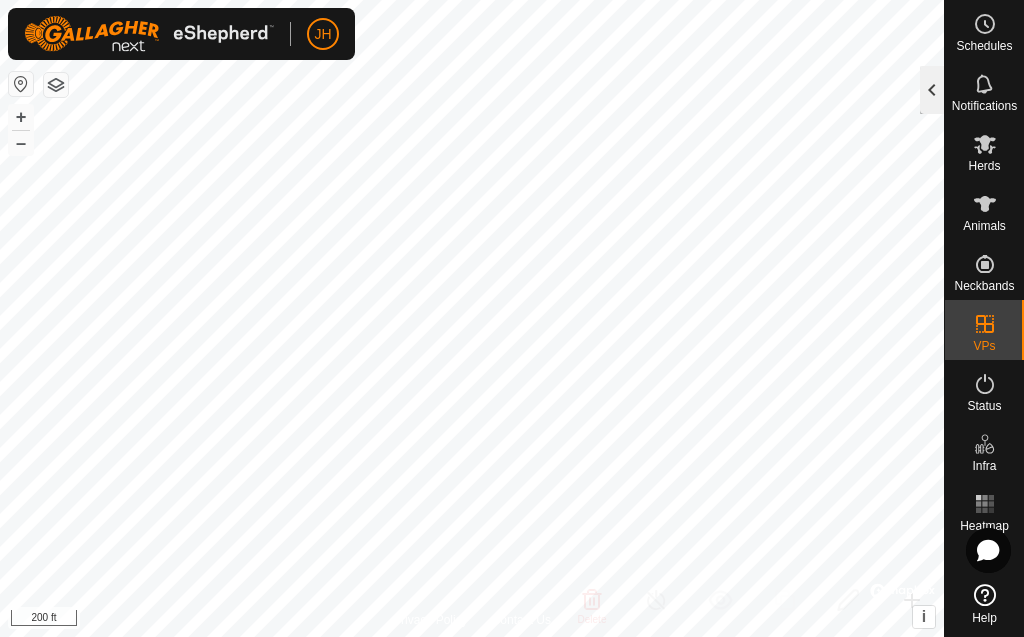 click 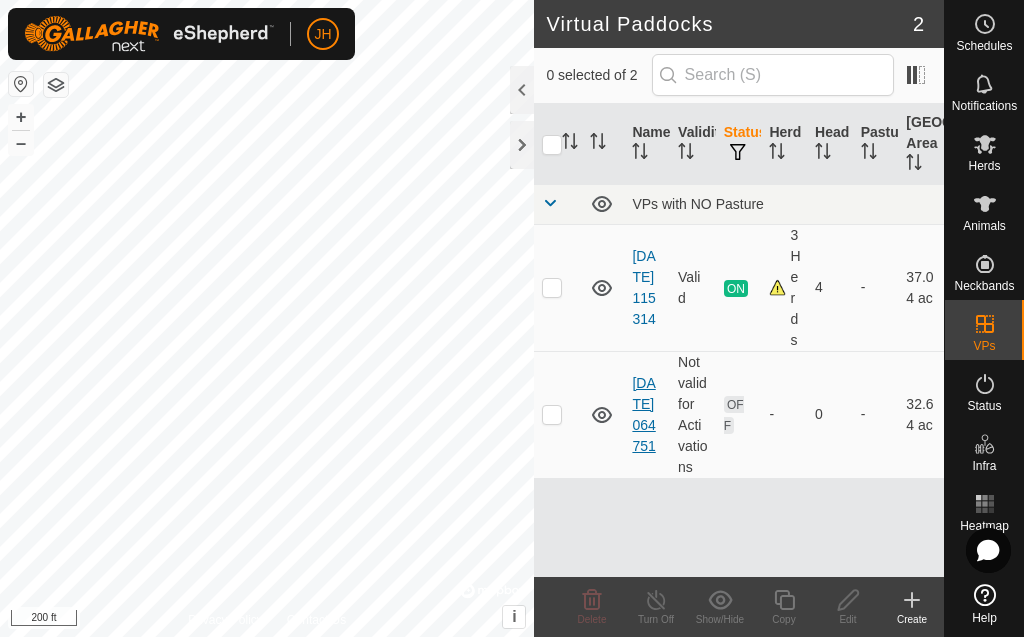 click on "[DATE] 064751" at bounding box center (643, 414) 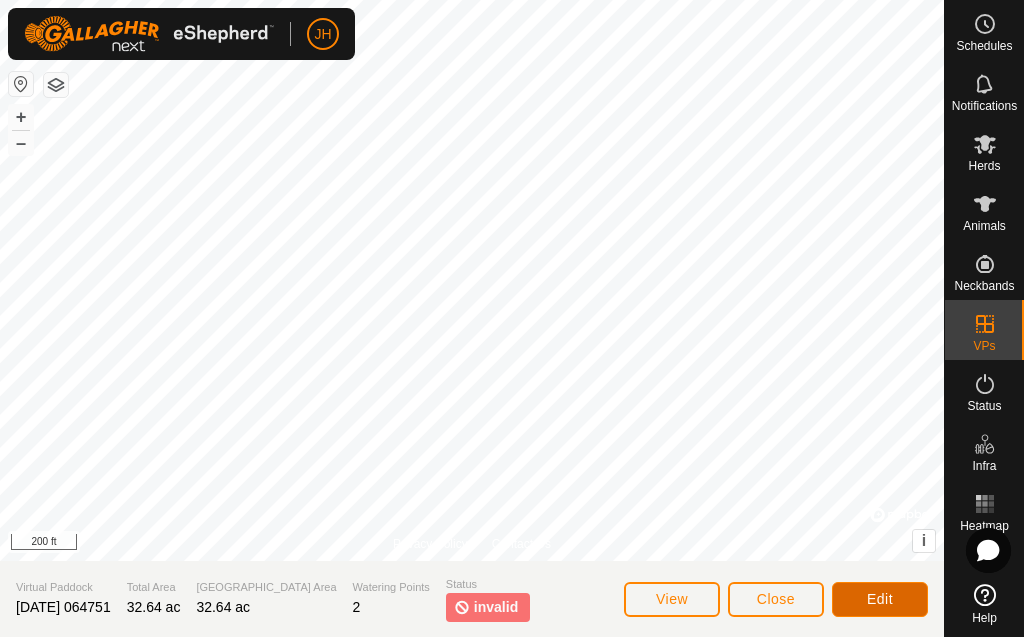 click on "Edit" 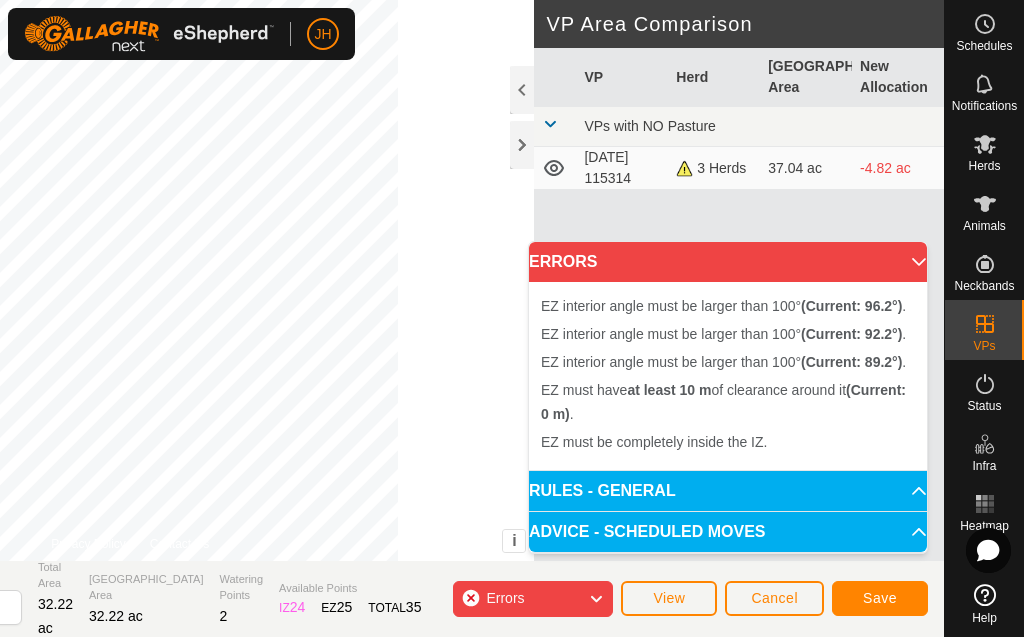 click 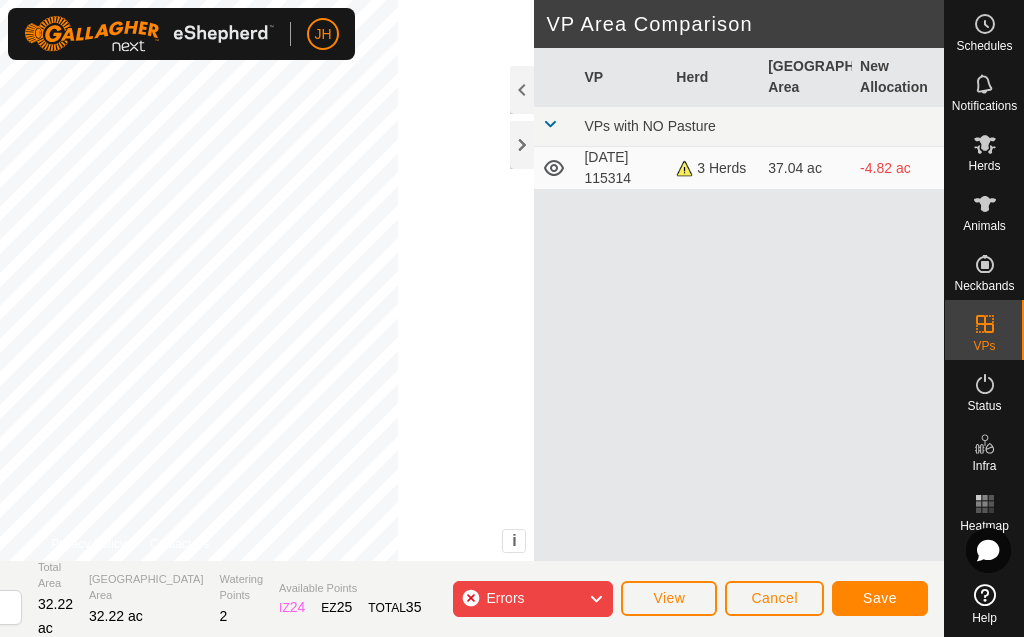 click 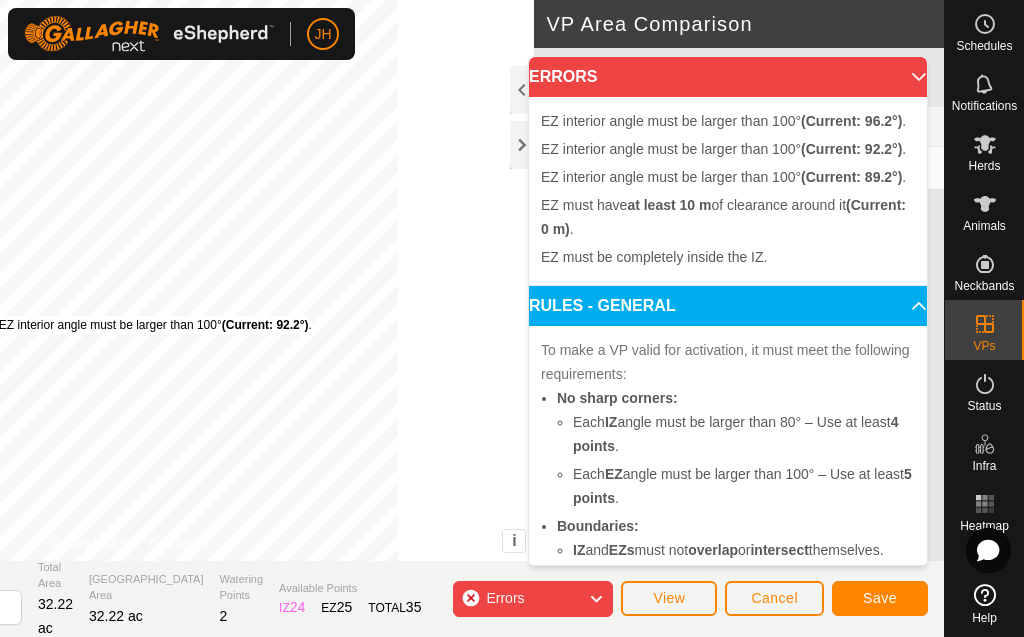 click on "EZ interior angle must be larger than 100°  (Current: 92.2°) ." at bounding box center (155, 325) 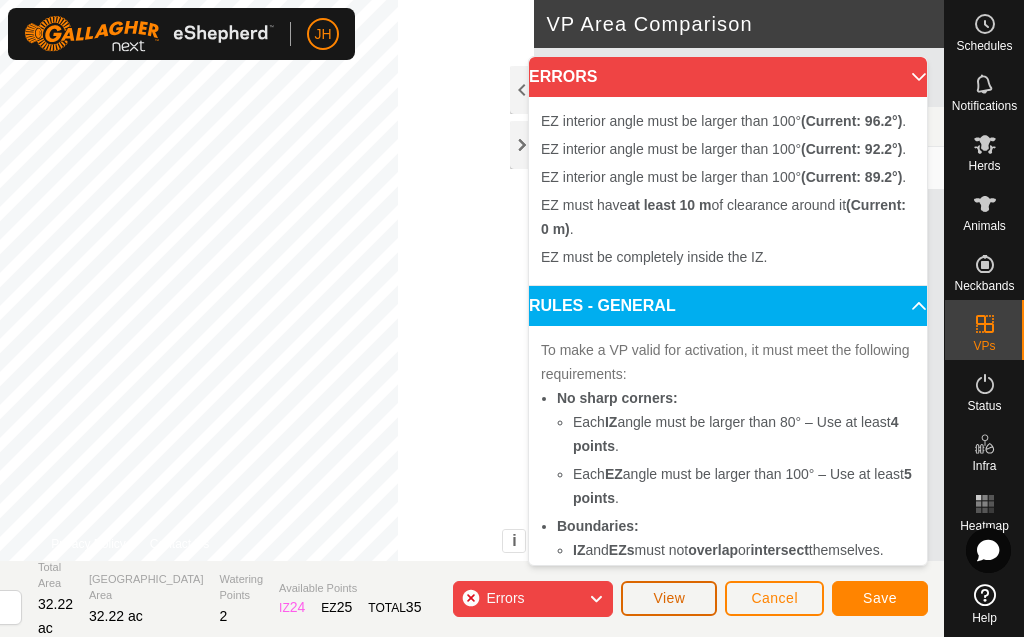 click on "View" 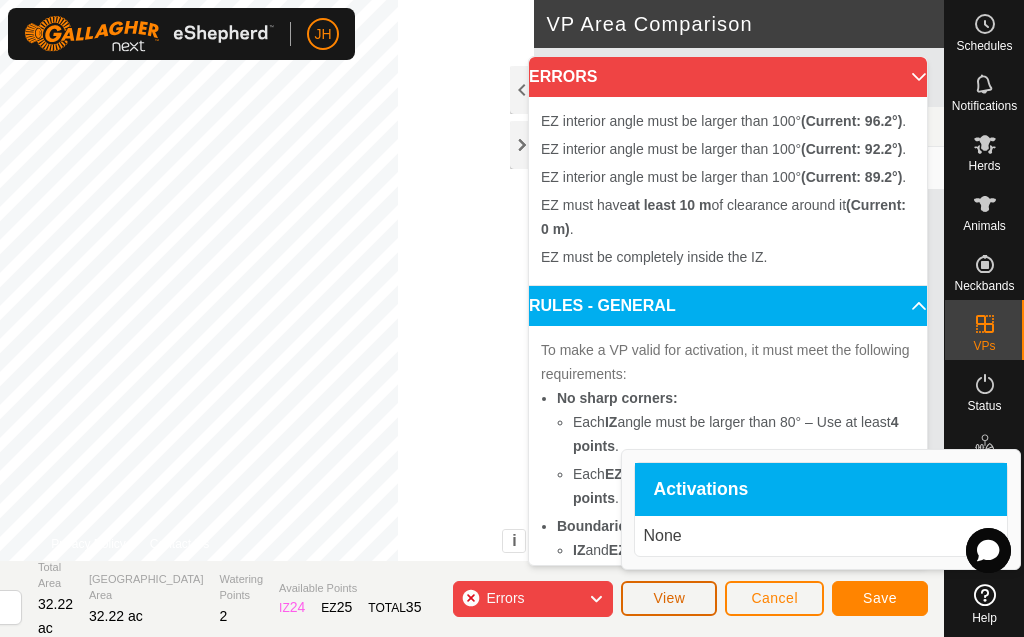 click on "View" 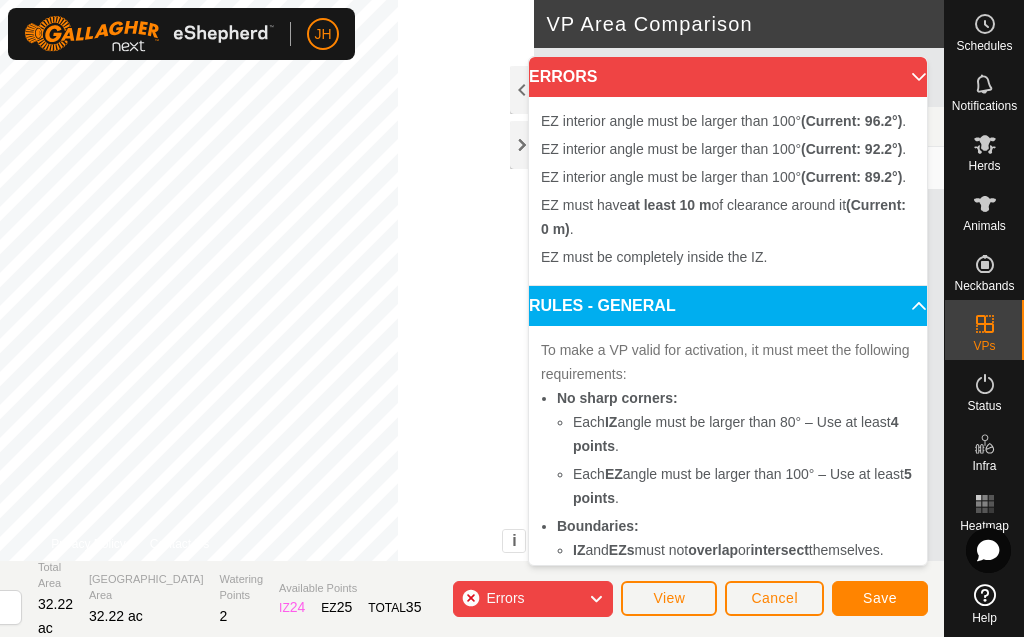 click on "ERRORS" at bounding box center [728, 77] 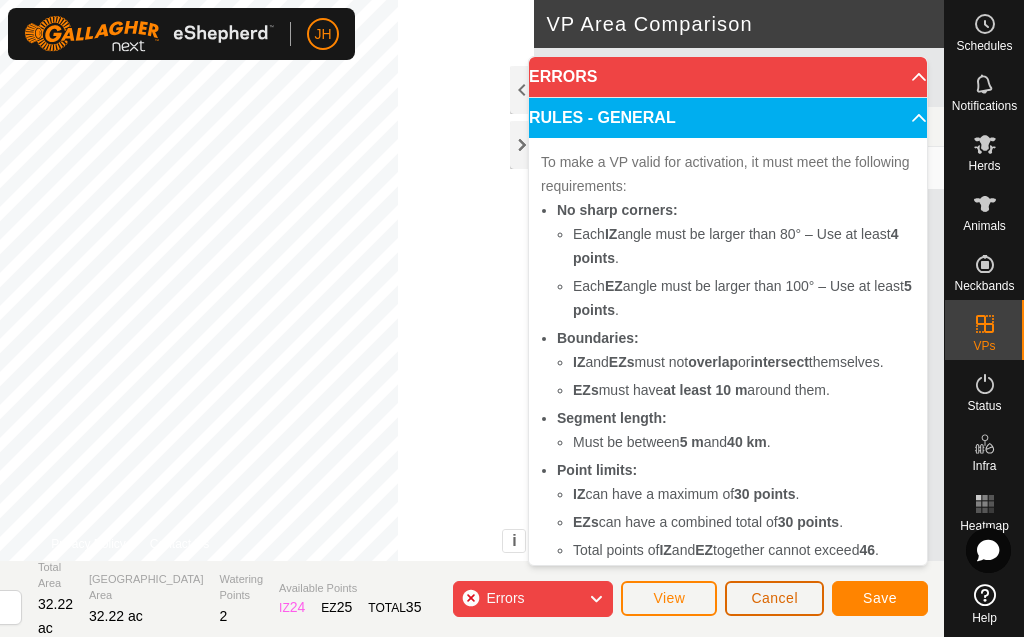 click on "Cancel" 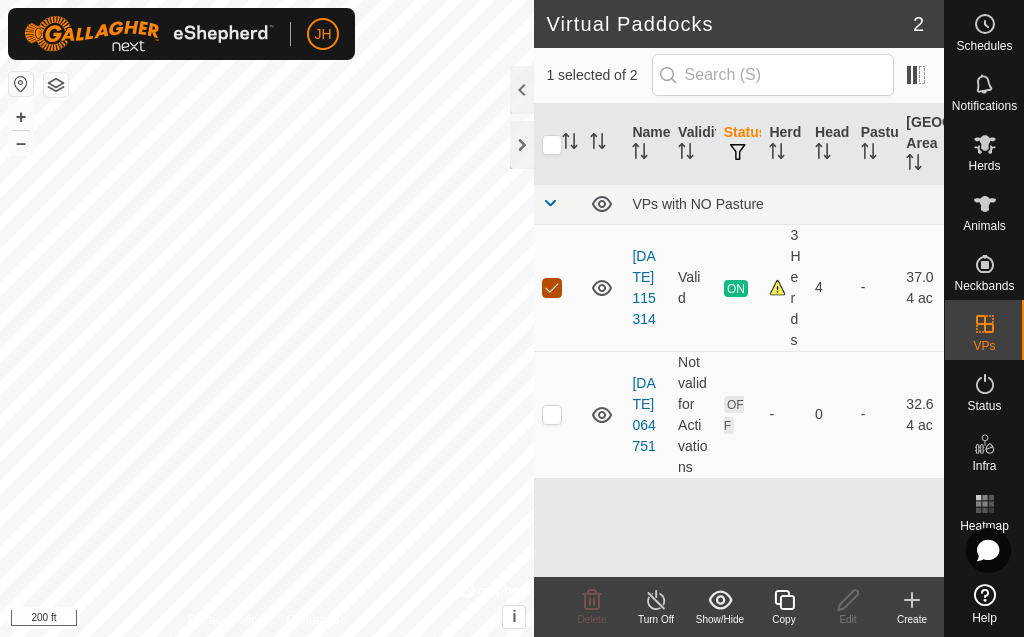 click at bounding box center (552, 288) 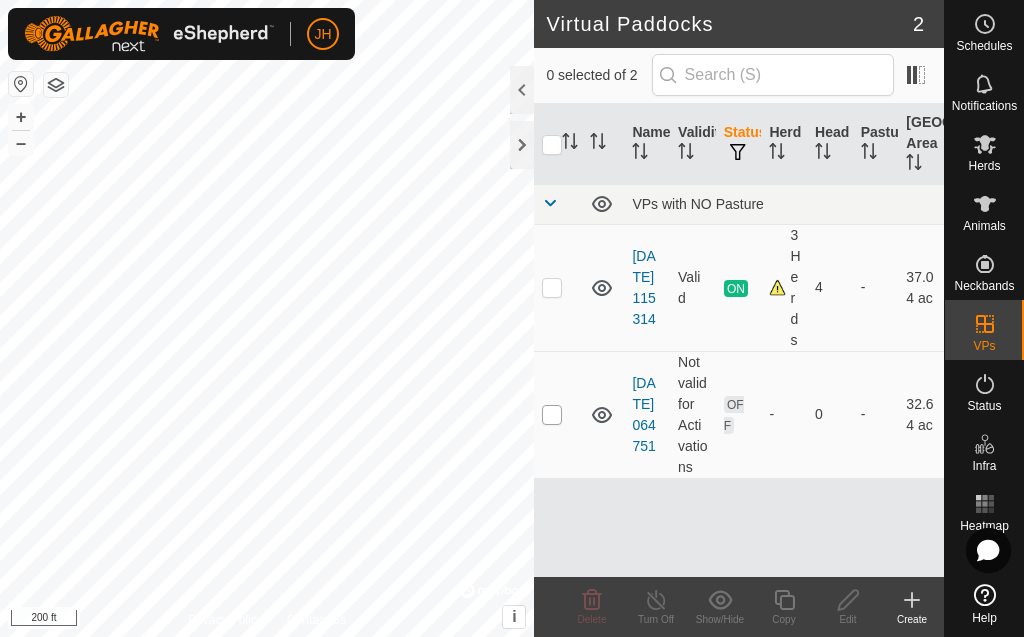 click at bounding box center [552, 415] 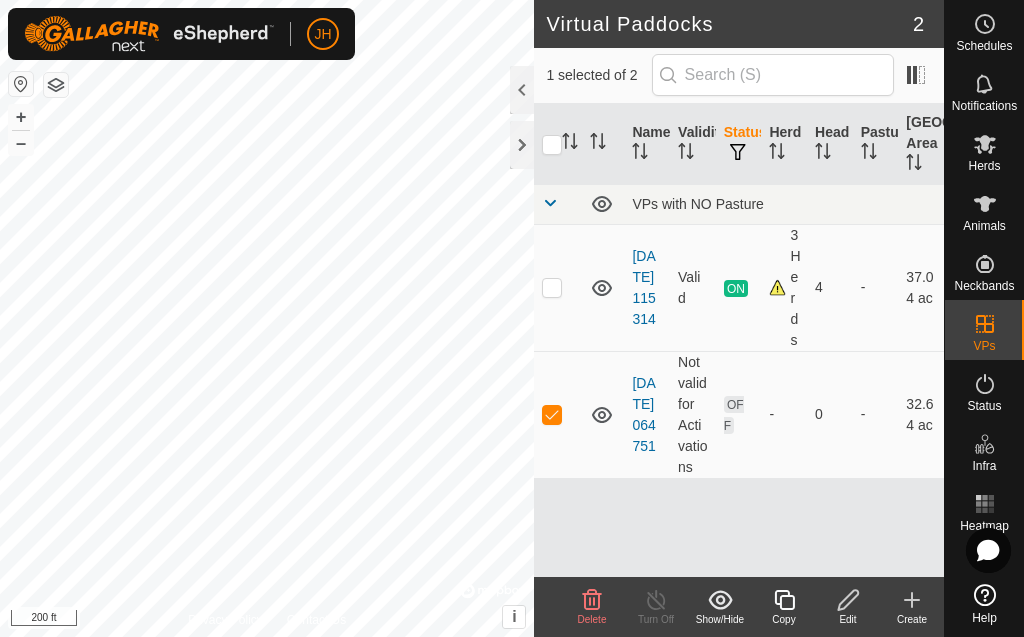 click 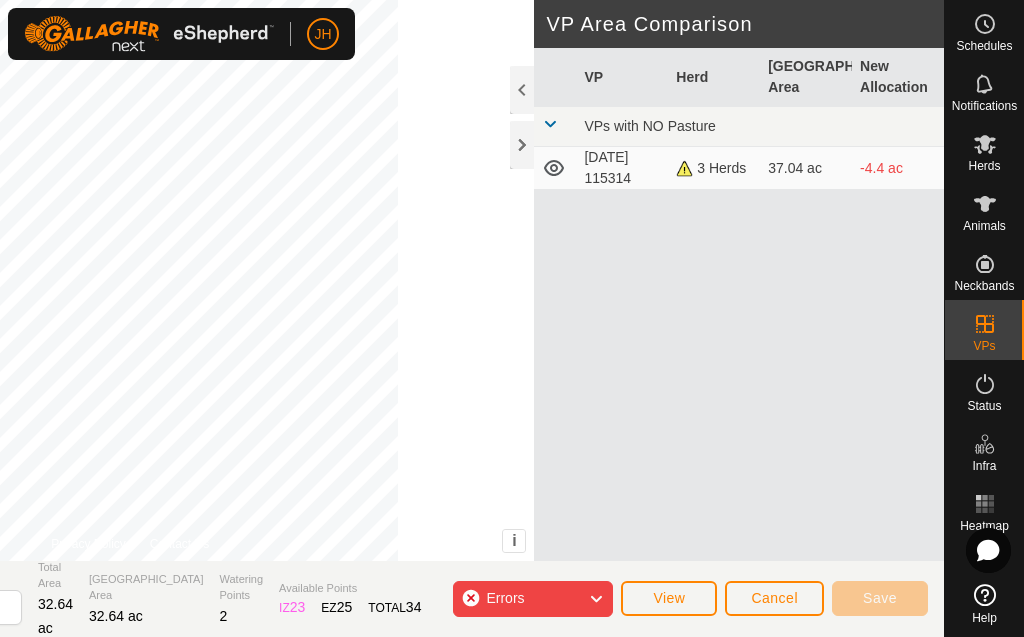click on "EZ interior angle must be larger than 100°  (Current: 89.2°) . + – ⇧ i ©  Mapbox , ©  OpenStreetMap ,  Improve this map 200 ft" at bounding box center (130, 280) 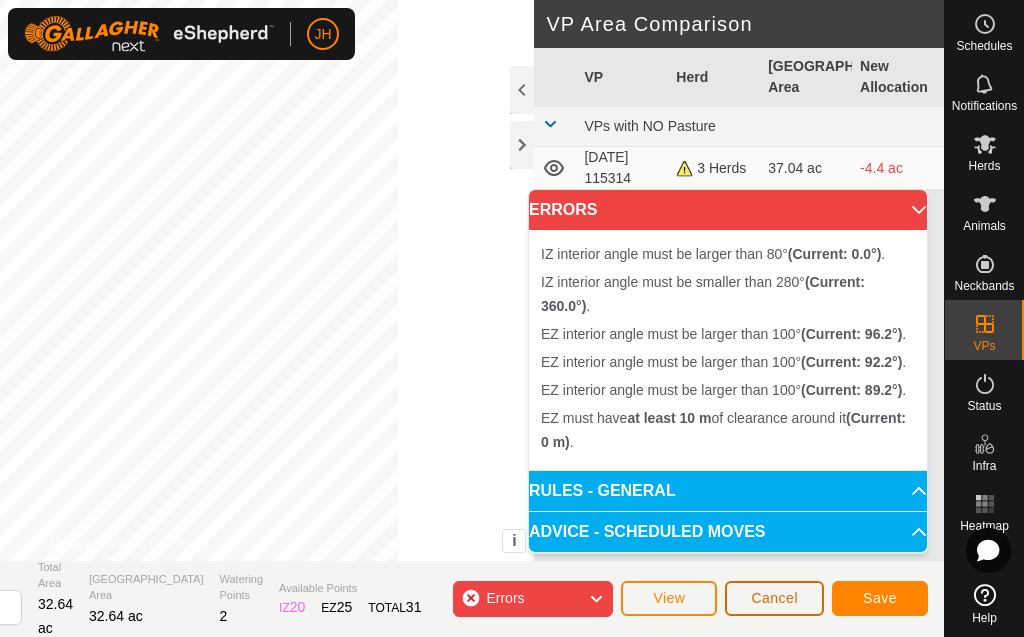 click on "Cancel" 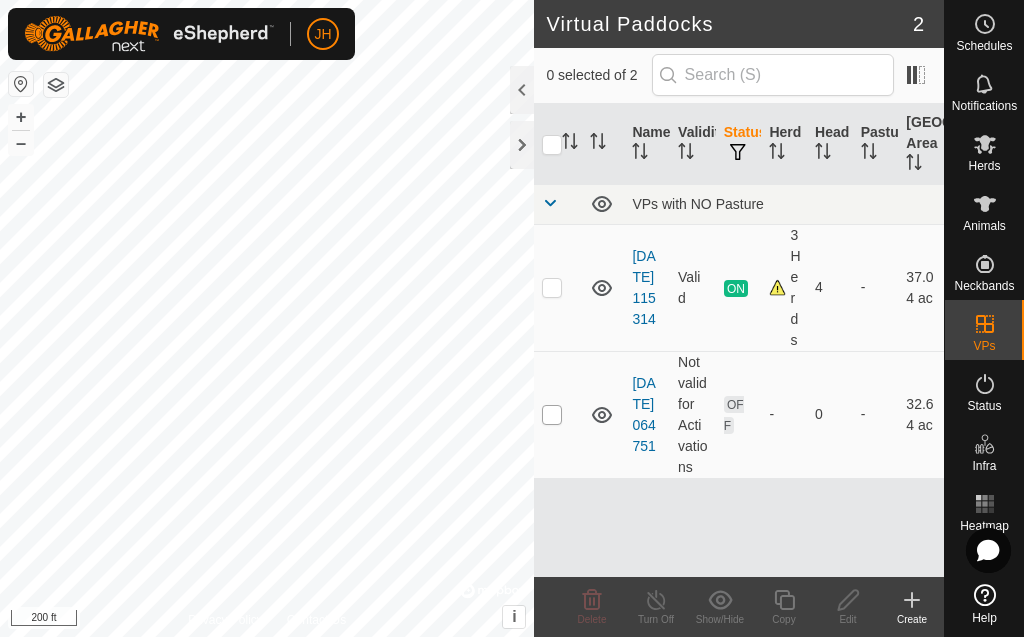 click at bounding box center (552, 415) 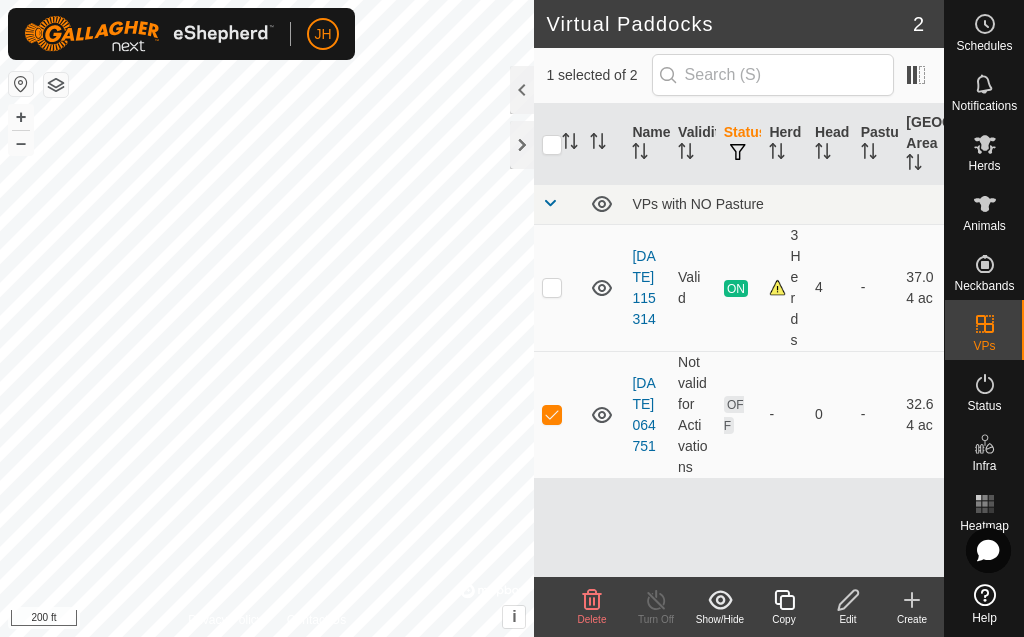 click 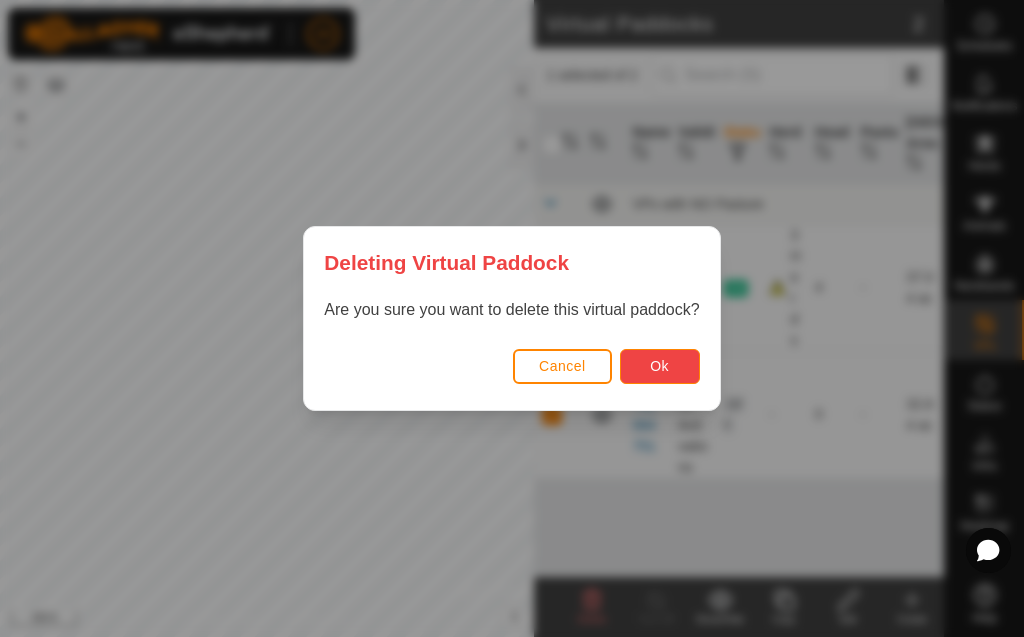 click on "Ok" at bounding box center [659, 366] 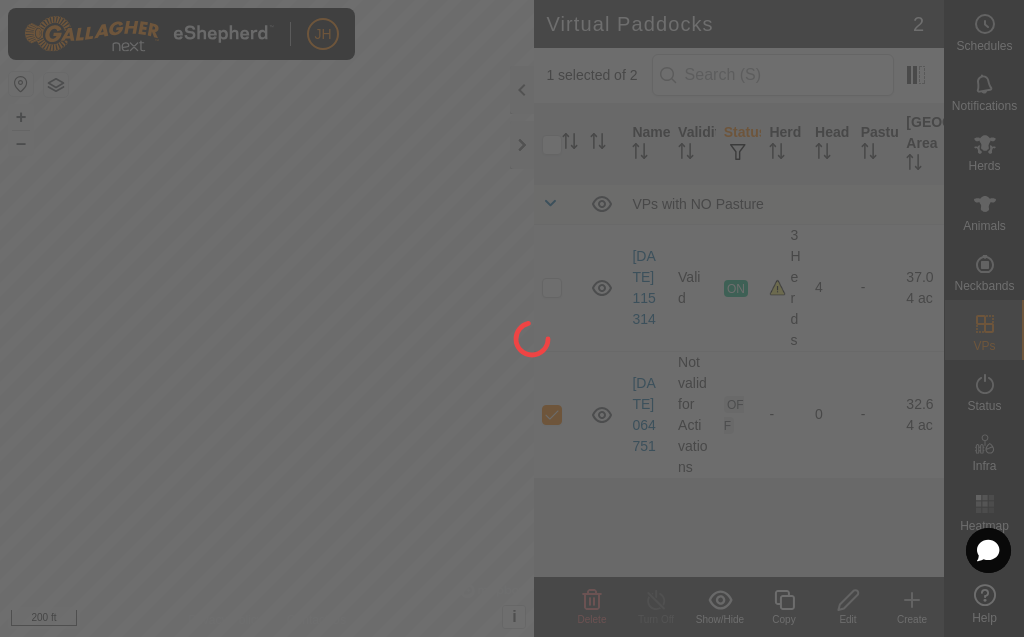 checkbox on "false" 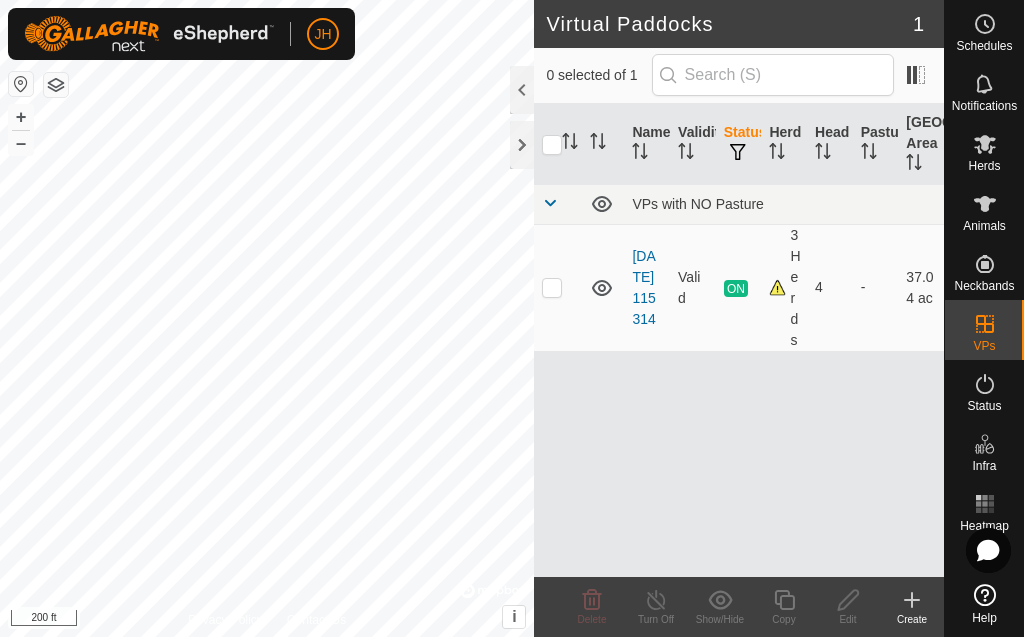 click 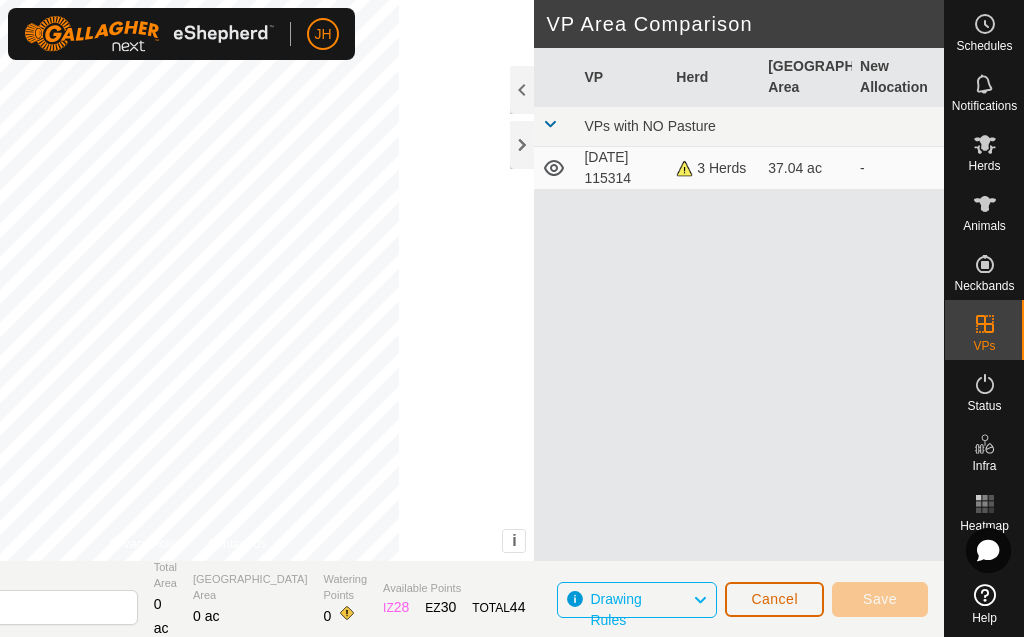 click on "Cancel" 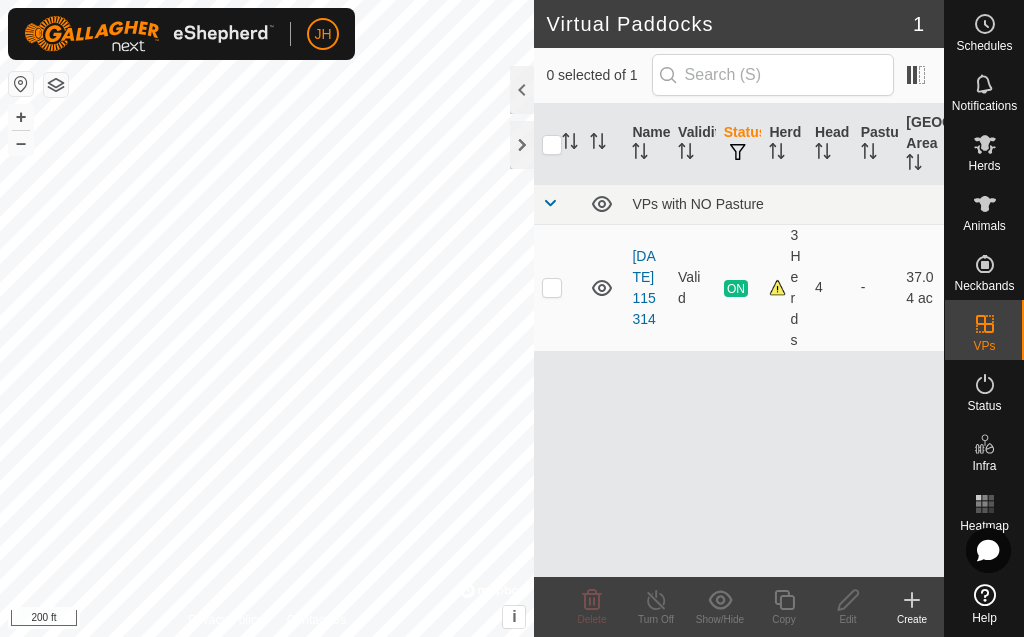 click 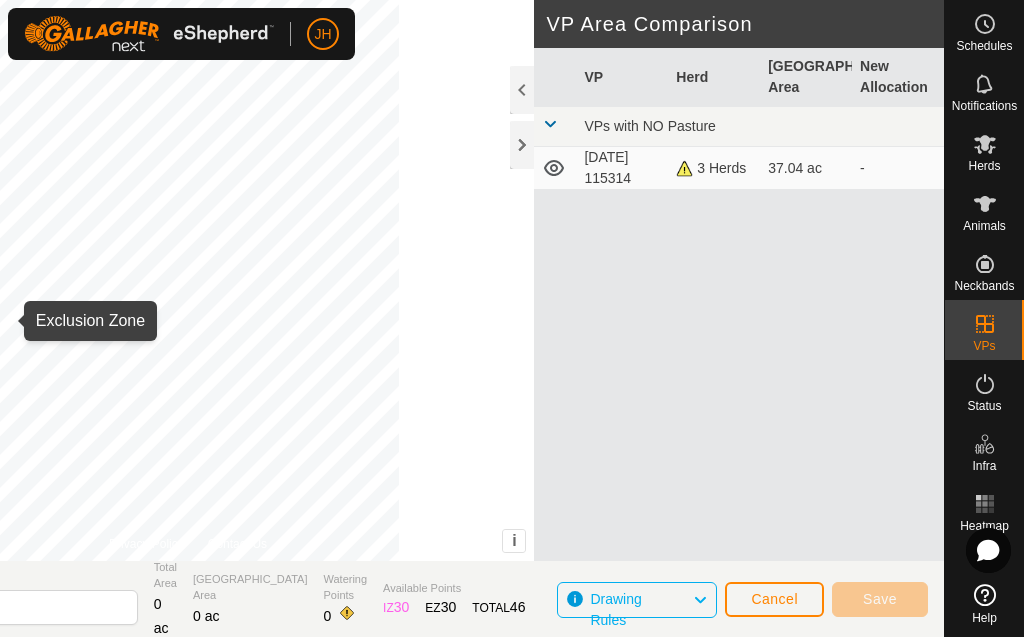 click 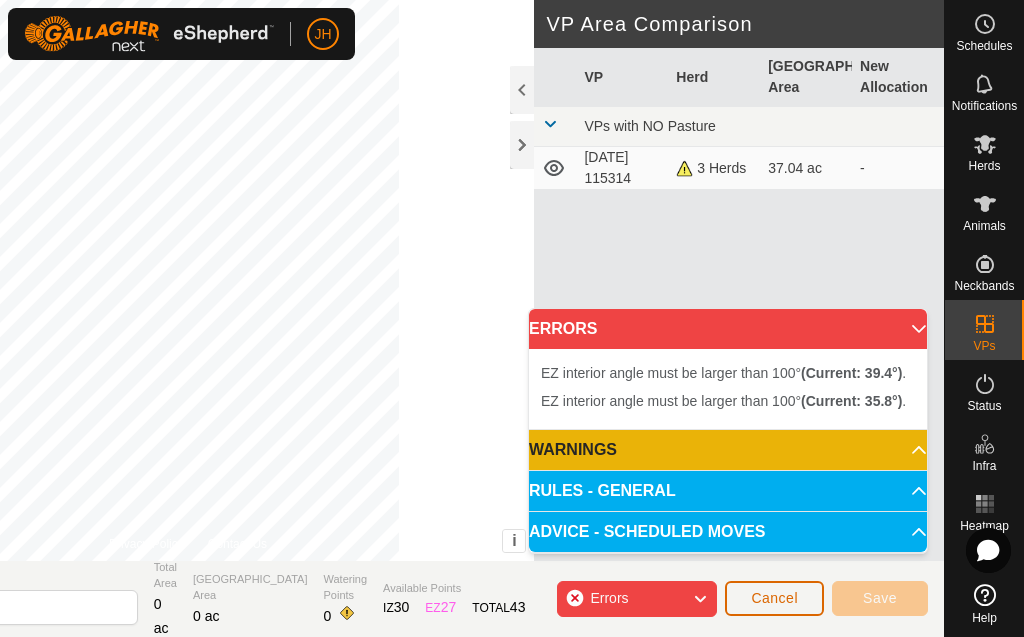 click on "Cancel" 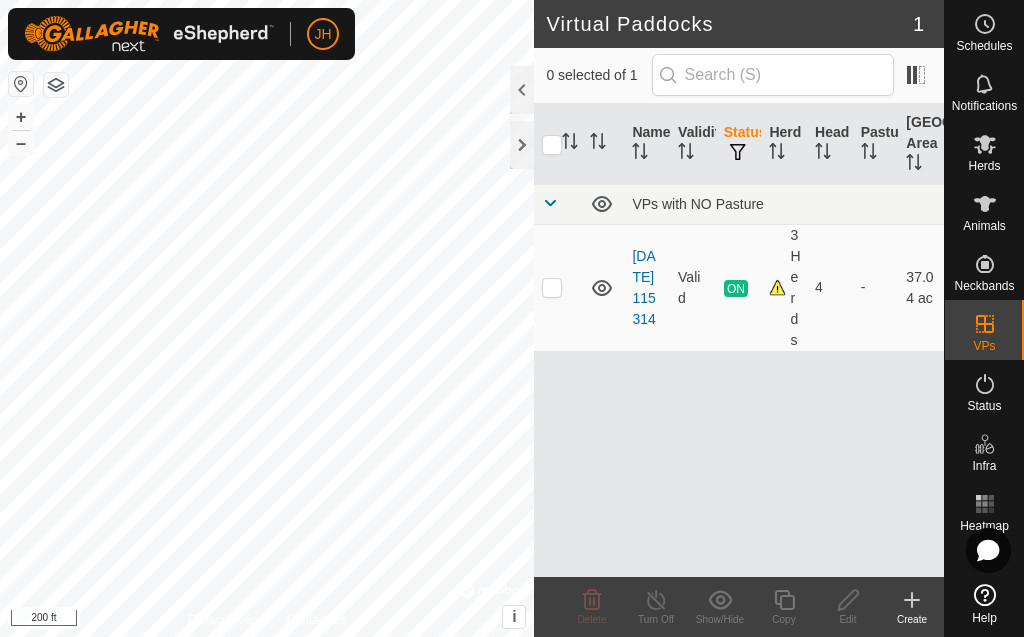 click 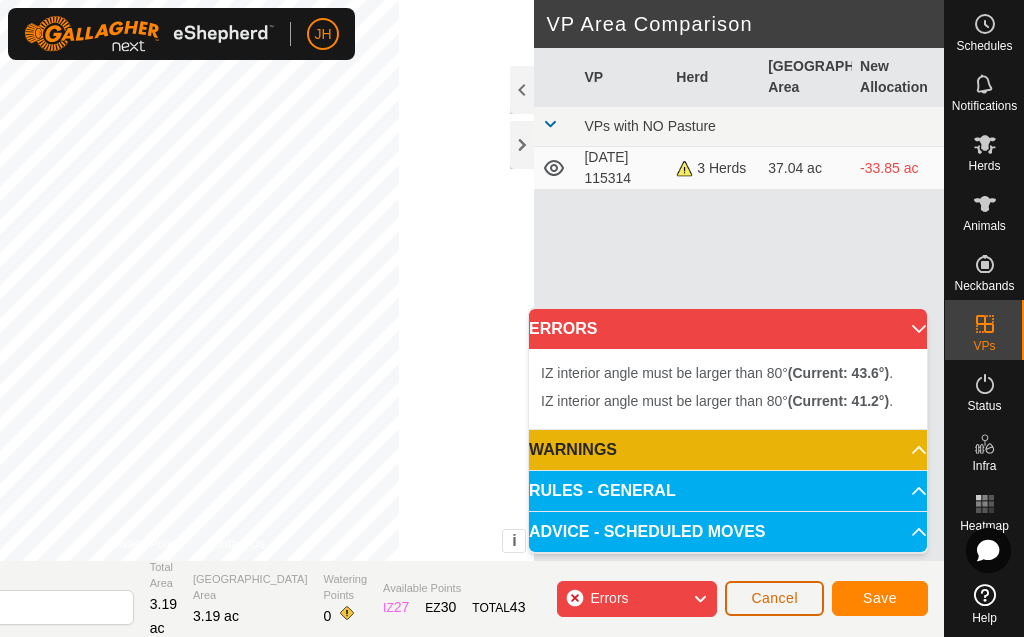 click on "Cancel" 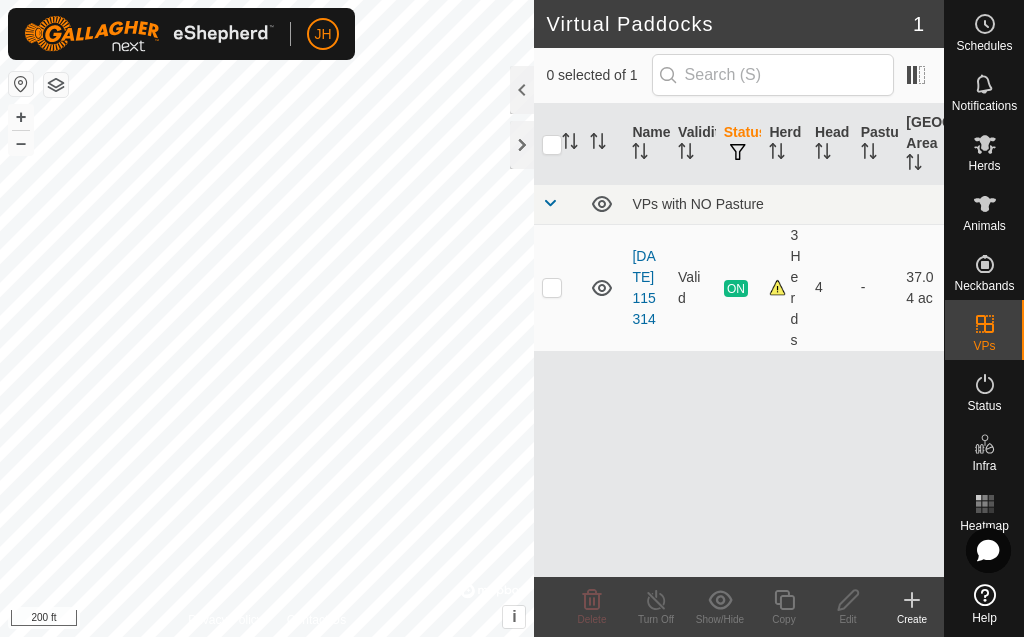 click 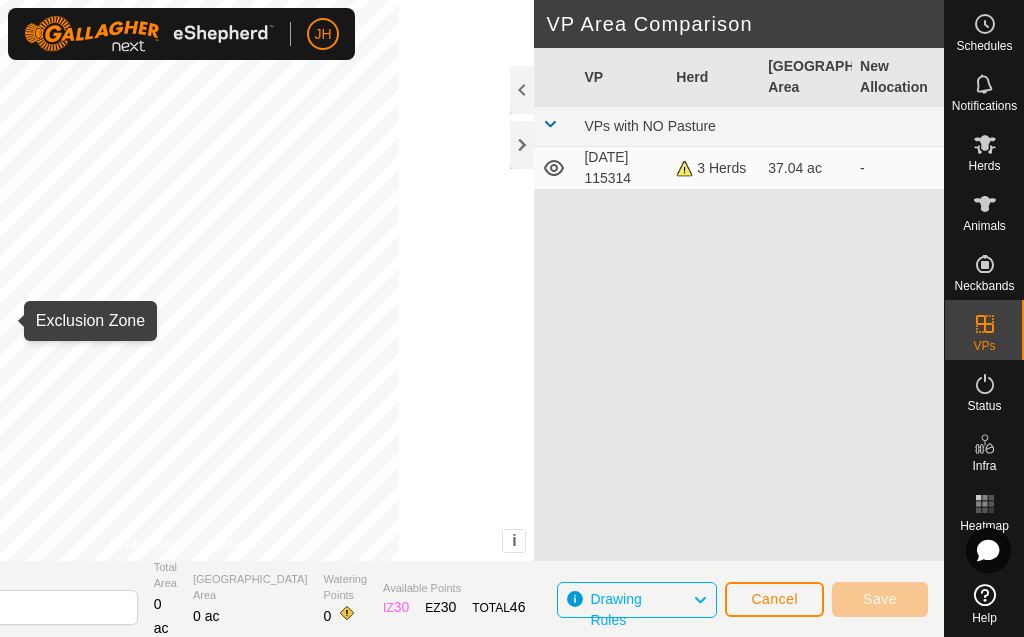 click 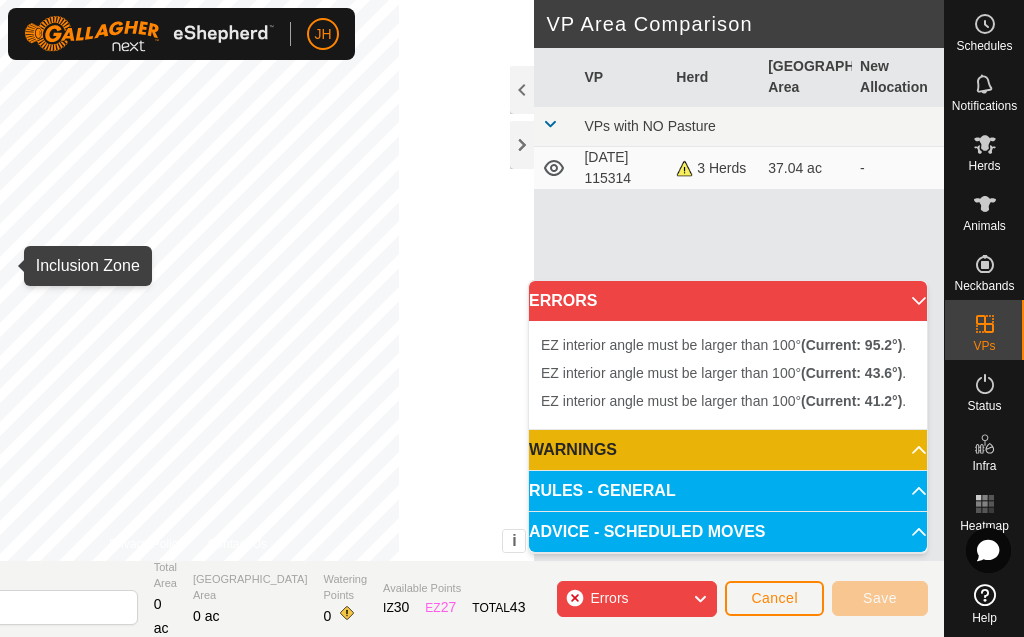 click 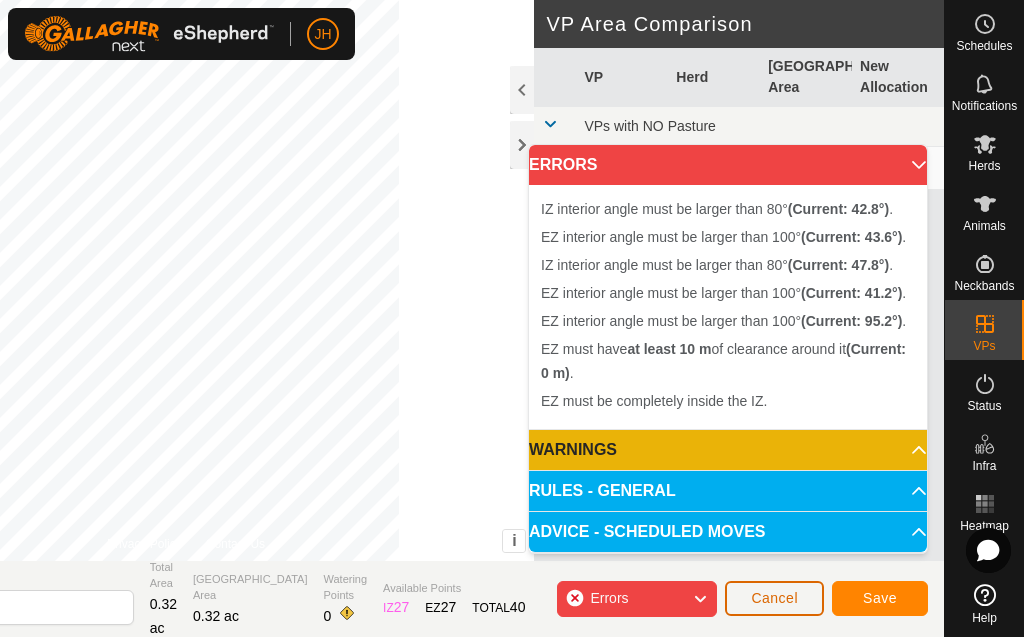 click on "Cancel" 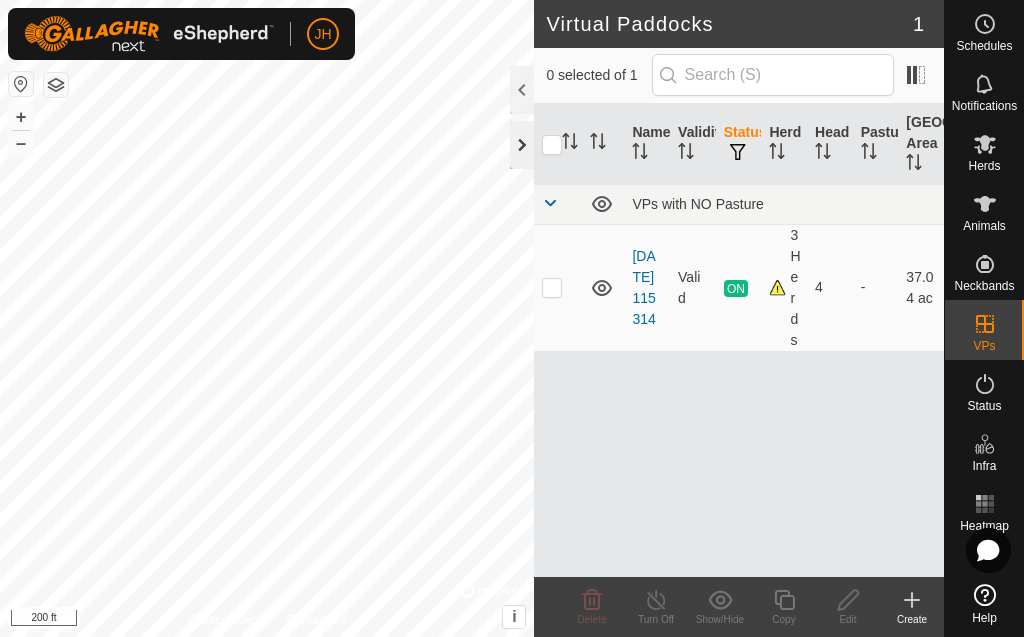 click 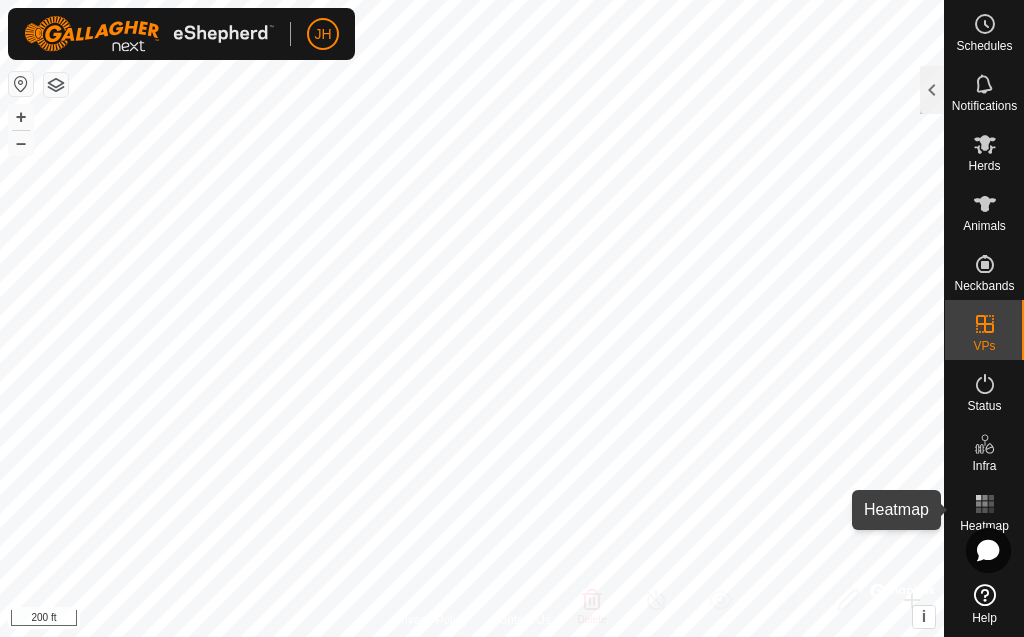 click 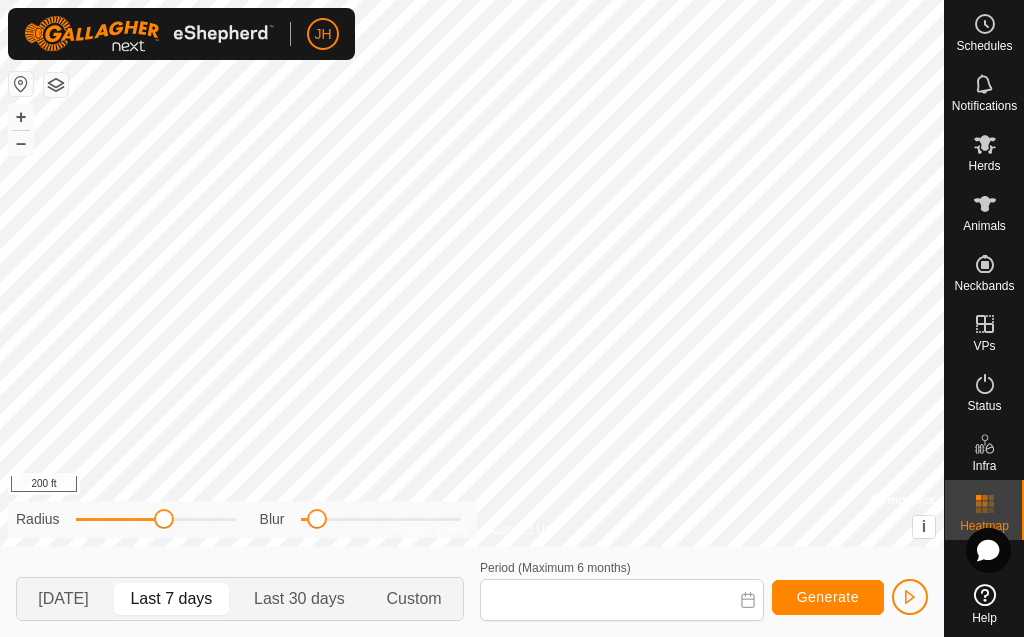 type on "[DATE] - [DATE]" 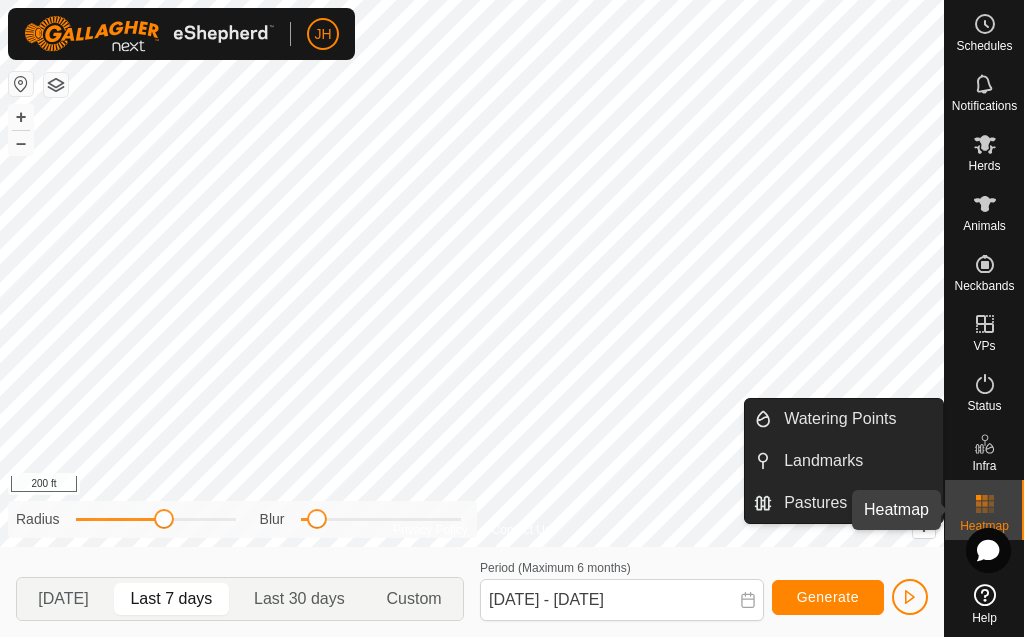 click 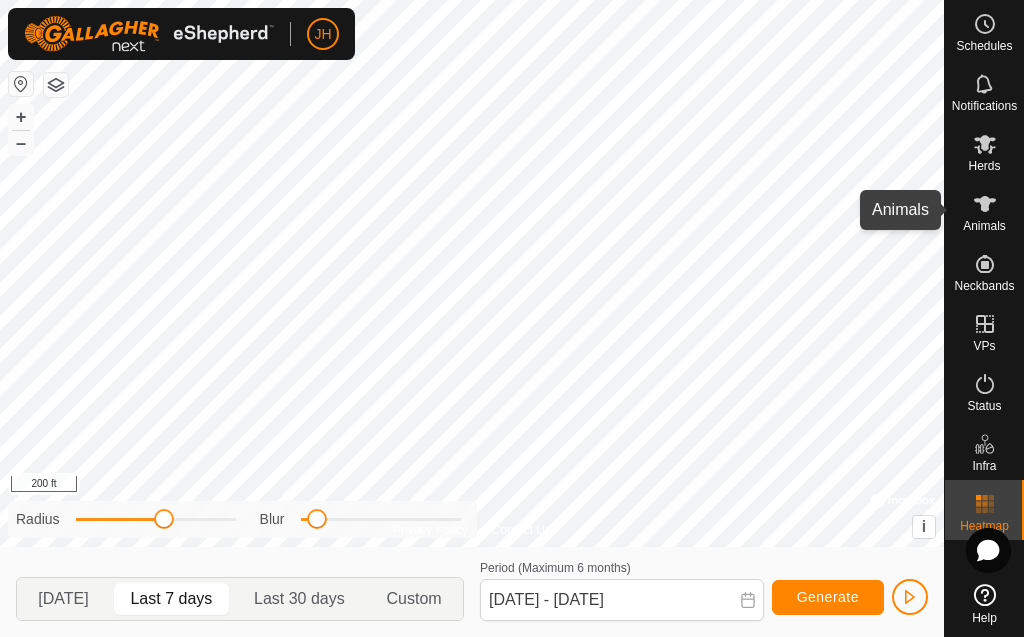 click at bounding box center (985, 204) 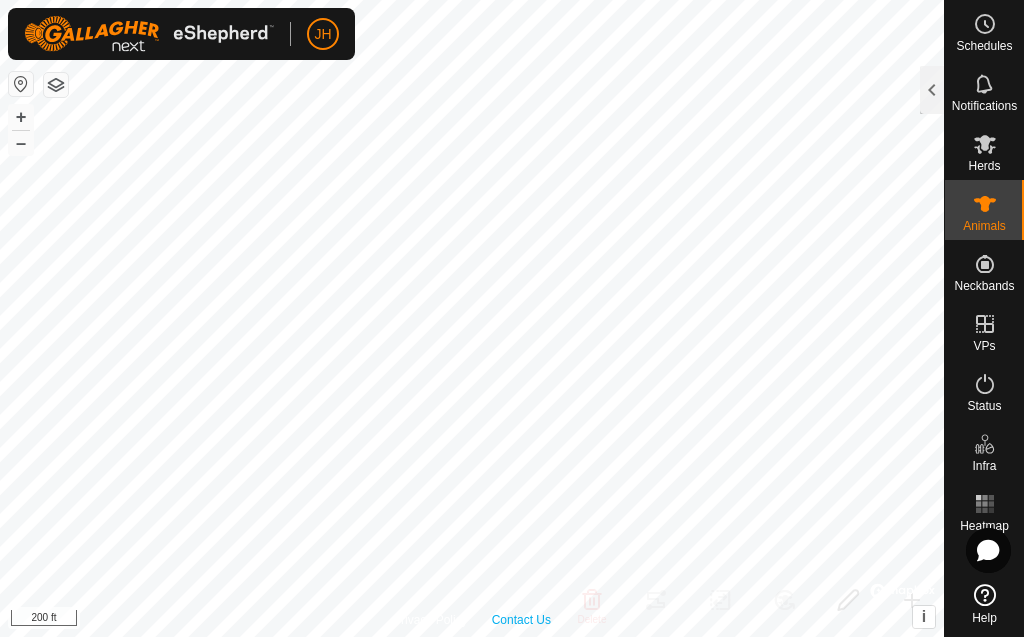 click on "Contact Us" at bounding box center [521, 620] 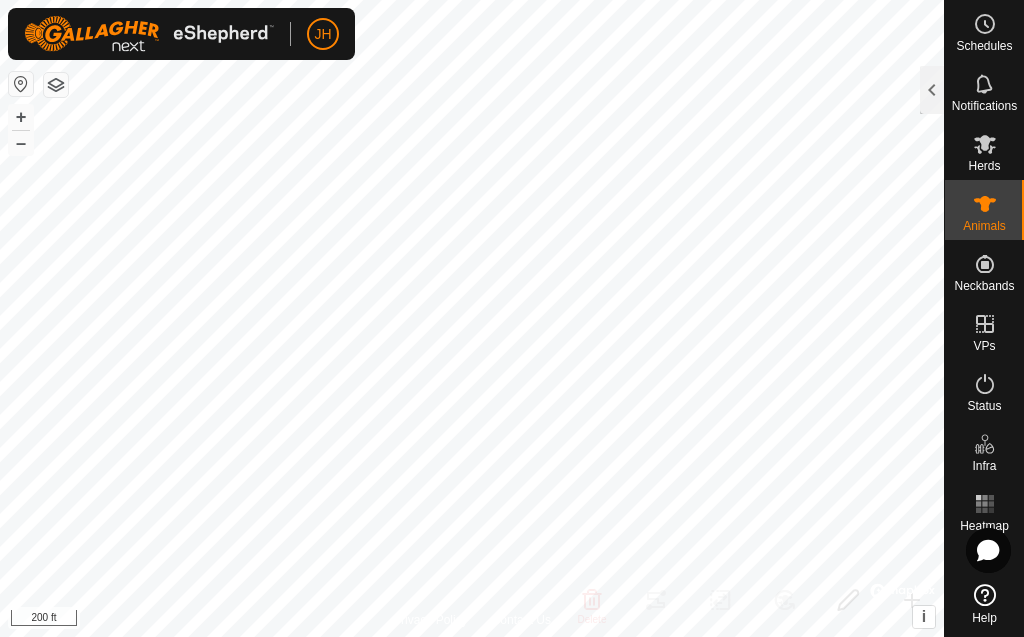 click on "JH Schedules Notifications Herds Animals Neckbands VPs Status Infra Heatmap Help Animals 7  0 selected of 7   Animal   Herd   VP   Last Updated   3   TE Heifer  [DATE] 115314  21 min. ago  4   TE Cattle   [DATE] 115314  21 min. ago  5   TE Cattle   [DATE] 115314  21 min. ago  6   TE Cattle   [DATE] 115314  21 min. ago  7   TE Cattle   [DATE] 115314  21 min. ago  8   TE Bull  [DATE] 115314  21 min. ago  9   TE Cattle   [DATE] 115314  21 min. ago Delete  Tracks   Change VP   Change Herd   Edit   Create  Privacy Policy Contact Us + – ⇧ i ©  Mapbox , ©  OpenStreetMap ,  Improve this map 200 ft" at bounding box center (512, 318) 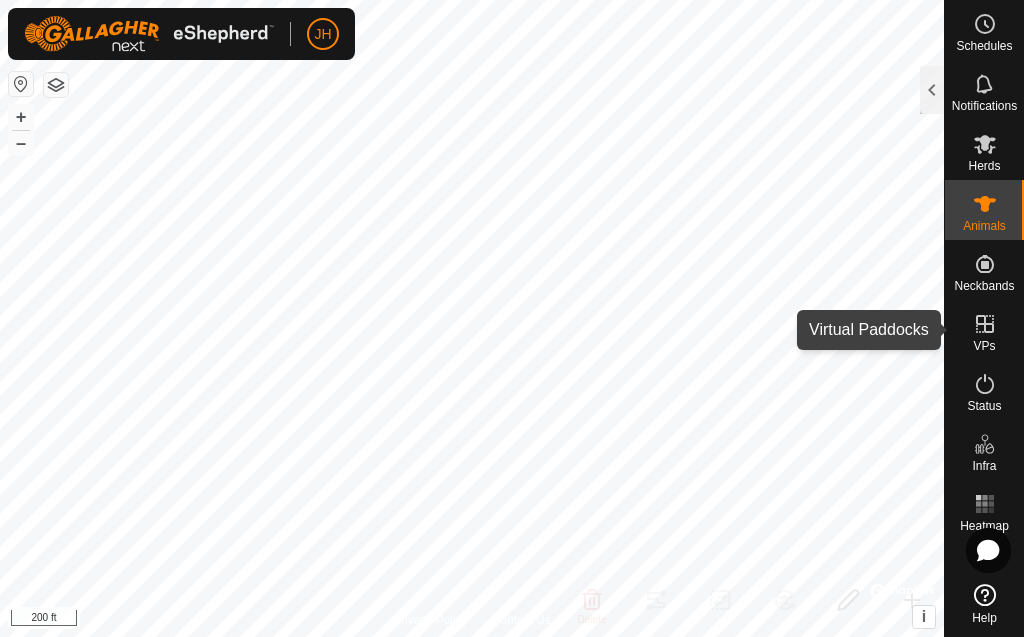click 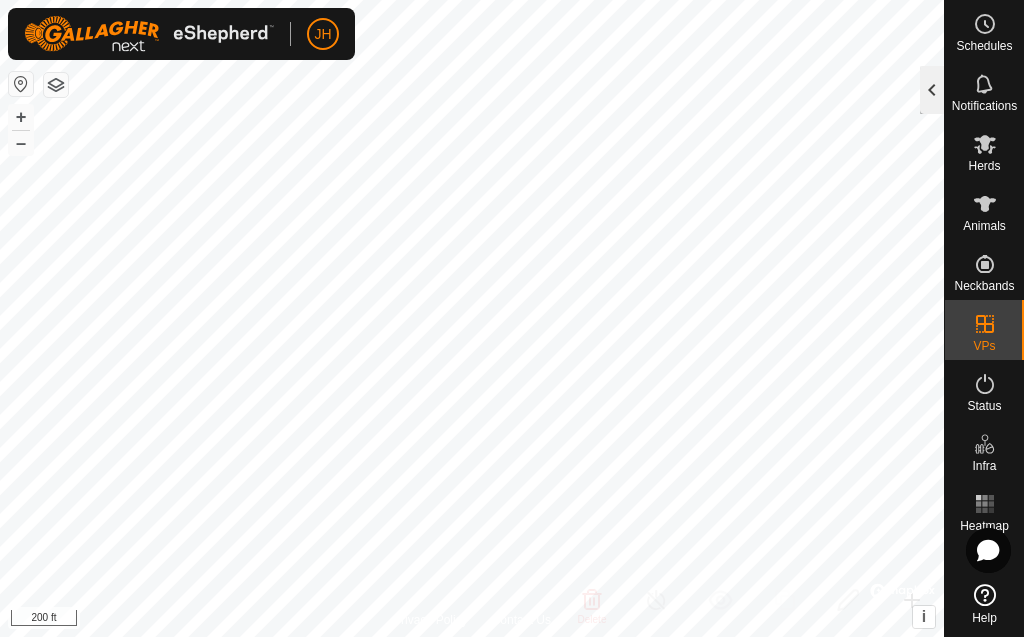 click 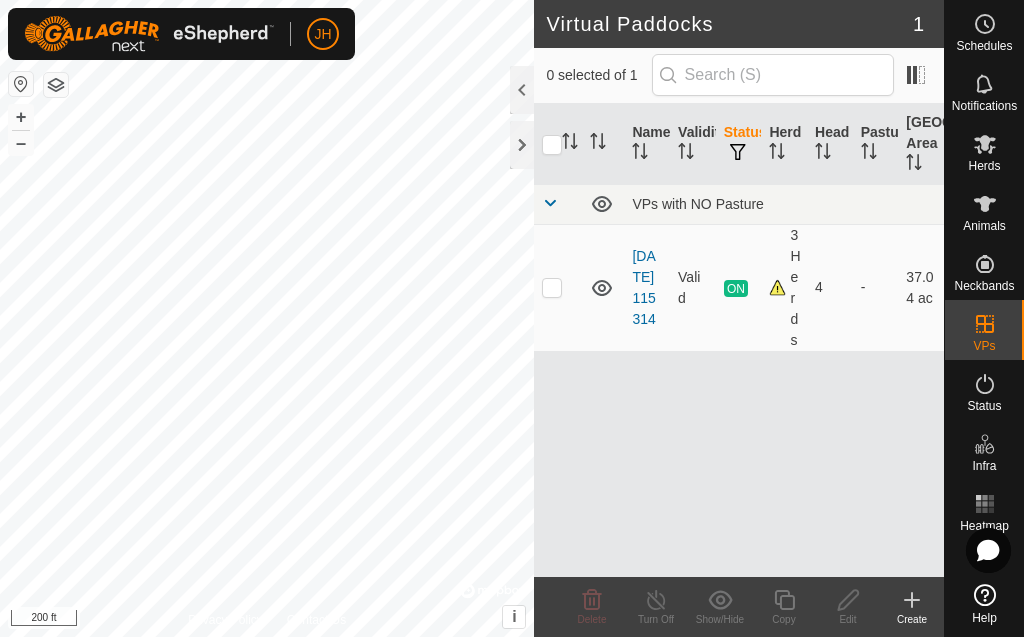 click 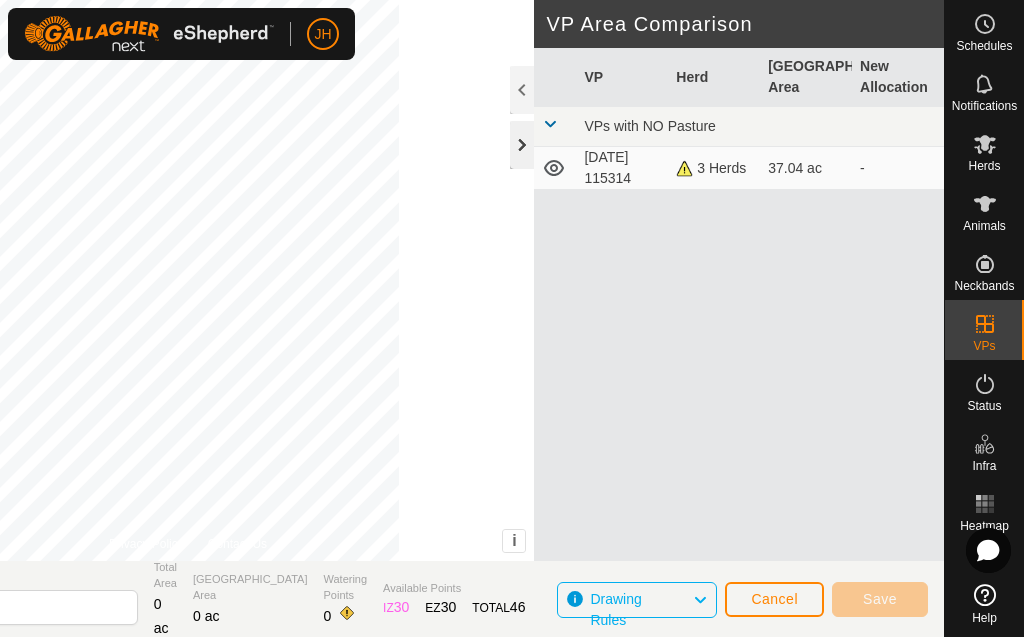 click 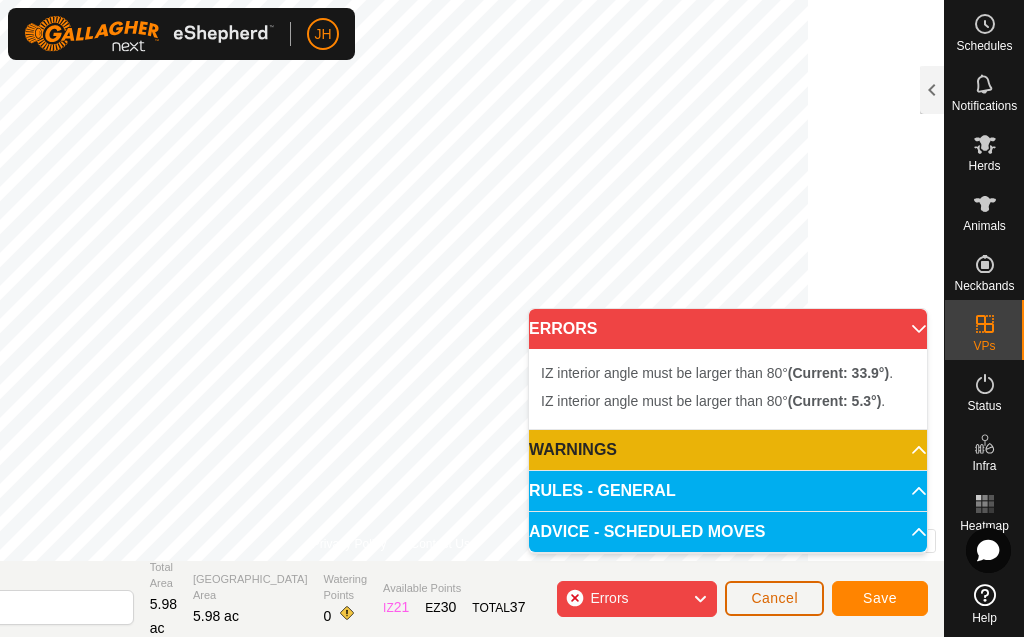 click on "Cancel" 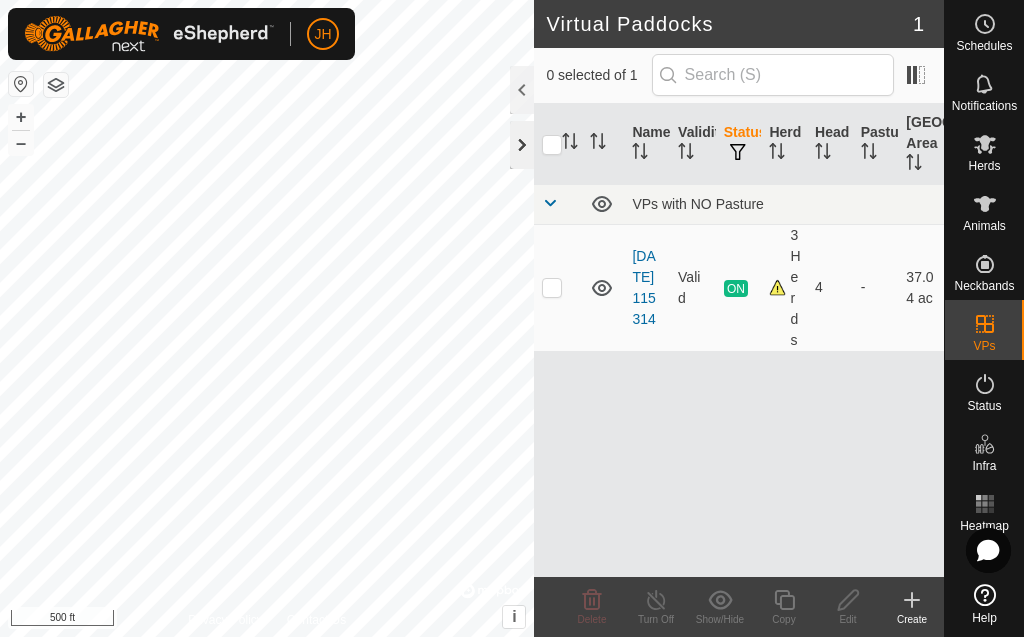 click 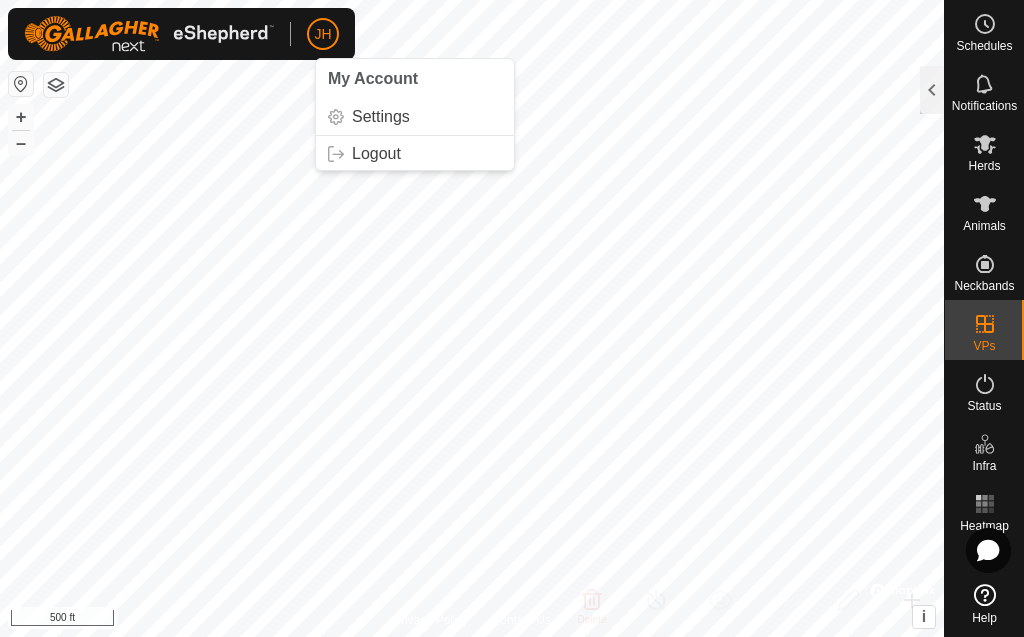 click on "JH" 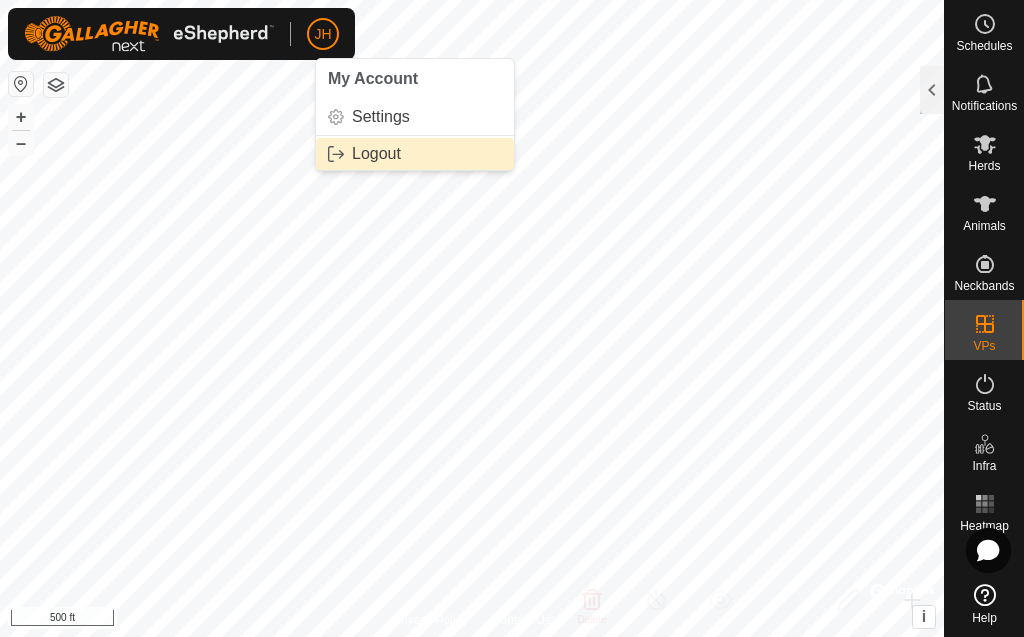click on "Logout" at bounding box center (415, 154) 